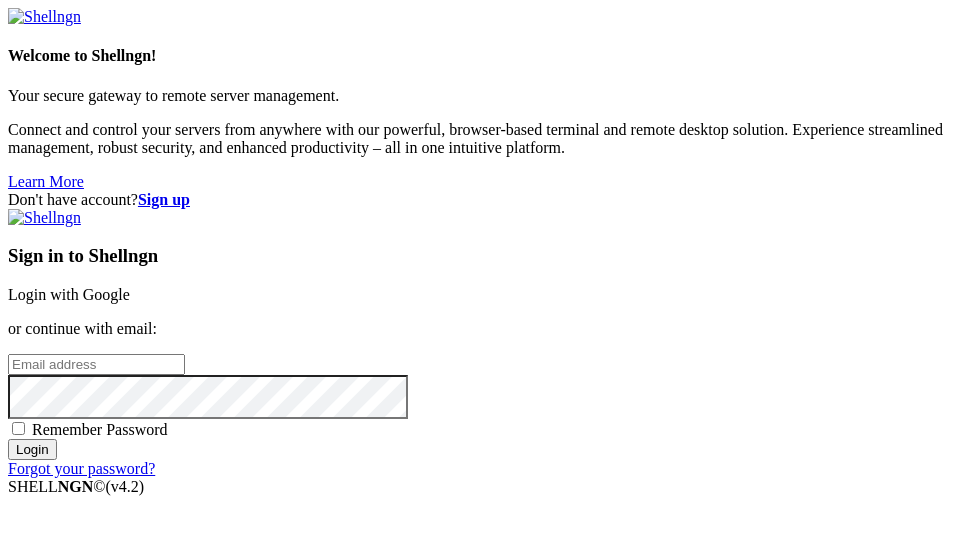 scroll, scrollTop: 0, scrollLeft: 0, axis: both 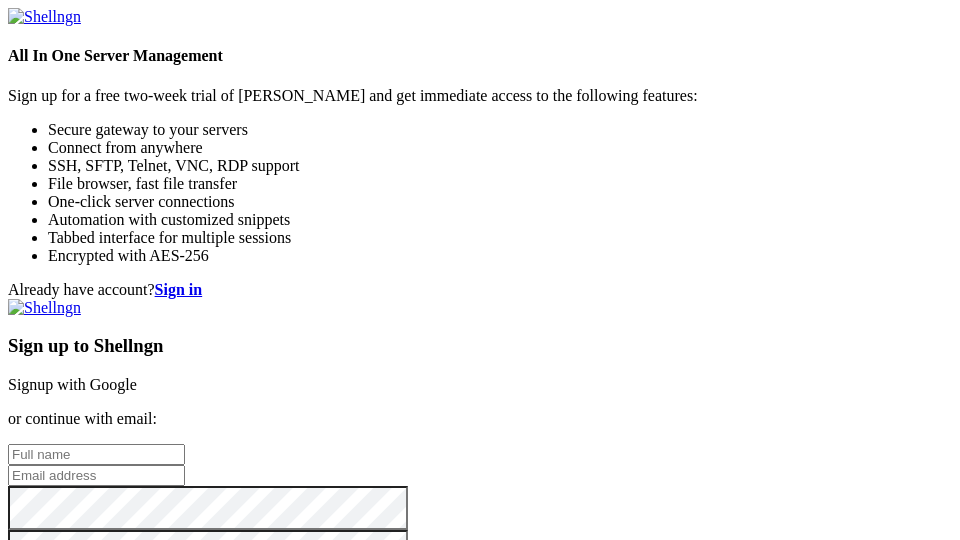 click on "or continue with email:" at bounding box center (480, 419) 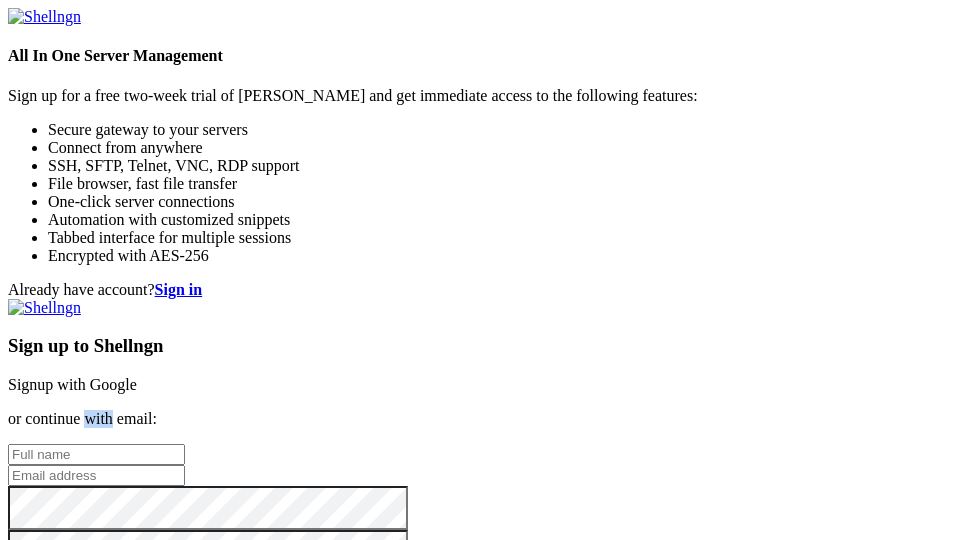 click on "or continue with email:" at bounding box center (480, 419) 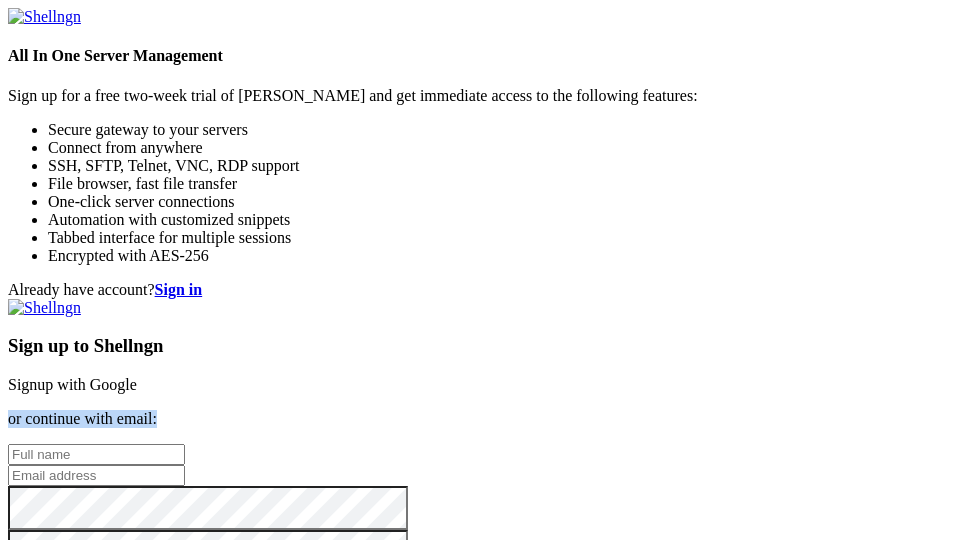 click on "or continue with email:" at bounding box center [480, 419] 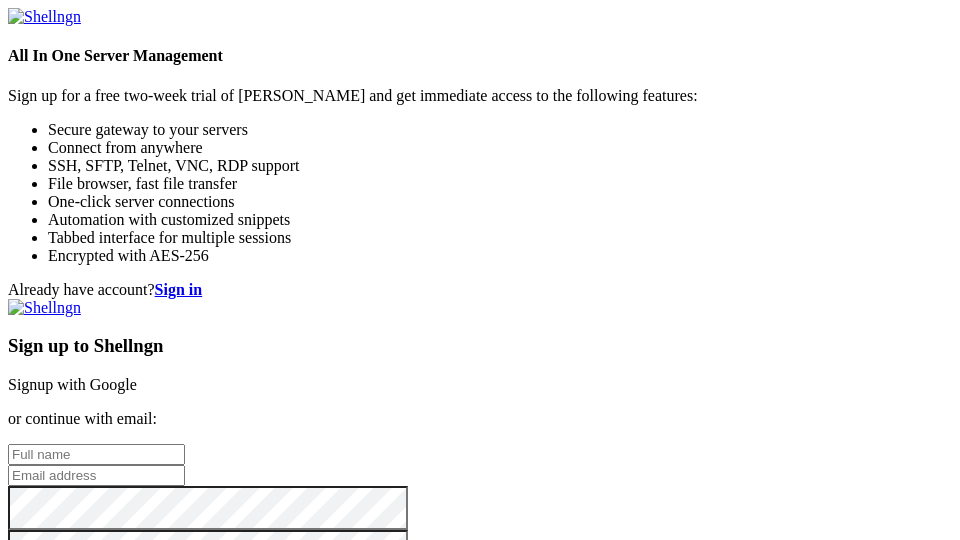 scroll, scrollTop: 0, scrollLeft: 0, axis: both 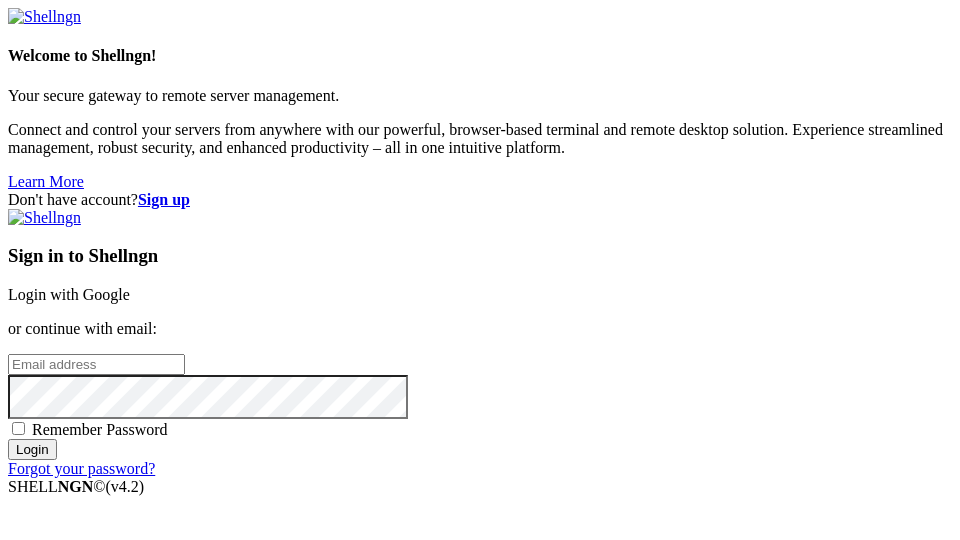 click at bounding box center [96, 364] 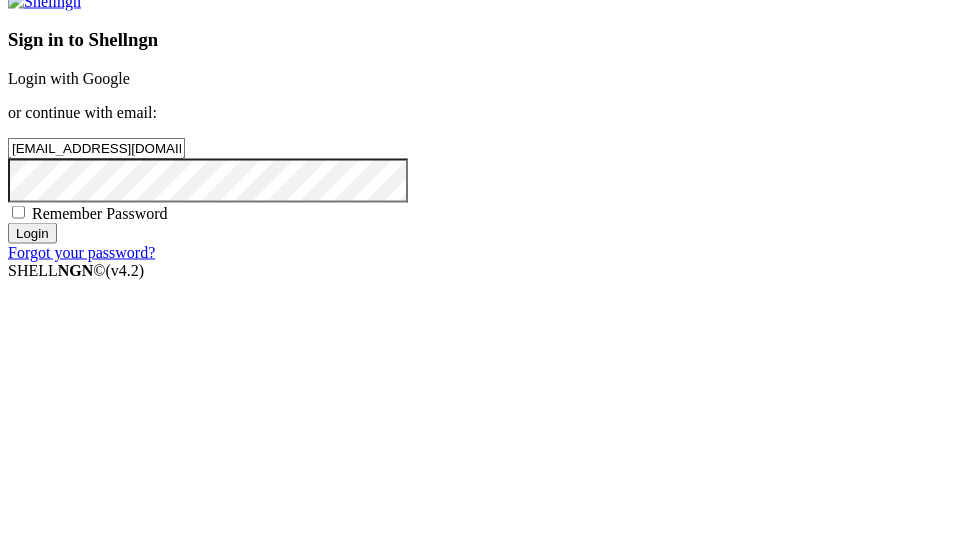 type on "[EMAIL_ADDRESS][DOMAIN_NAME]" 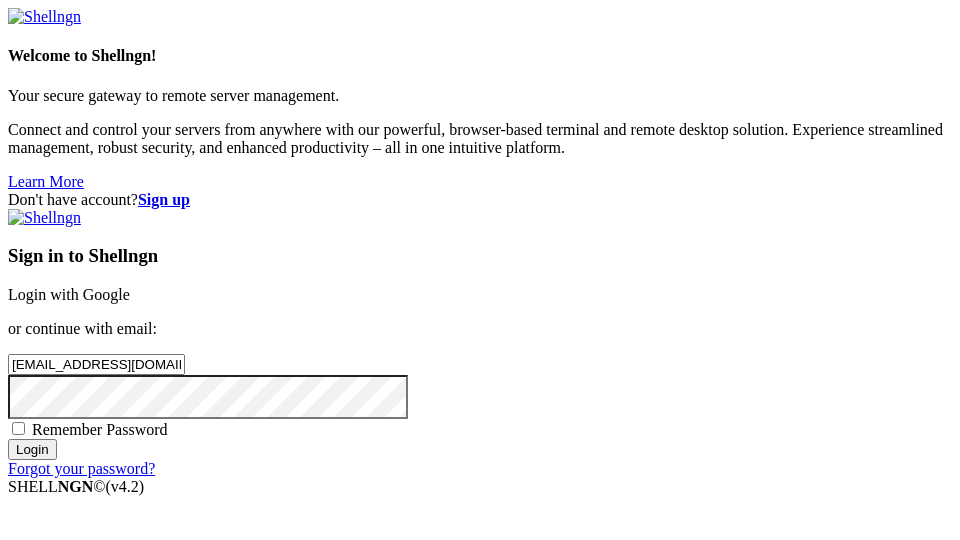 click on "Sign in to Shellngn
Login with Google
or continue with email:
btwdevxd@gmail.com
Remember Password
Login
Forgot your password?" at bounding box center (480, 343) 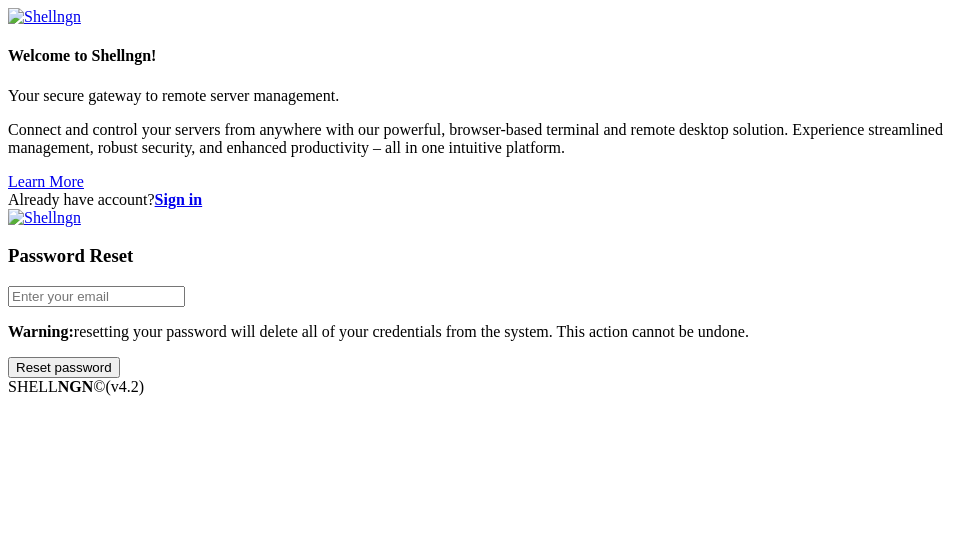 click at bounding box center (96, 296) 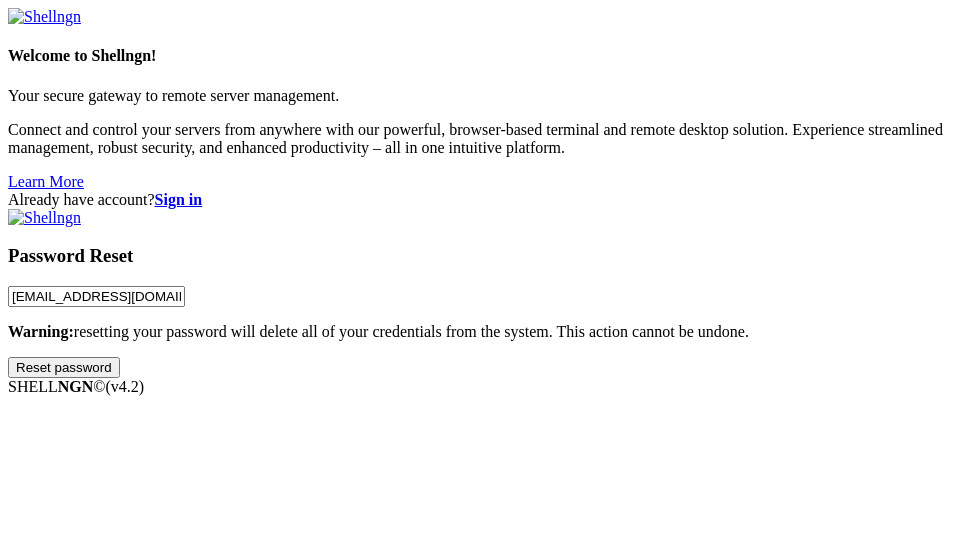 type on "btwdevxd@gmail.com" 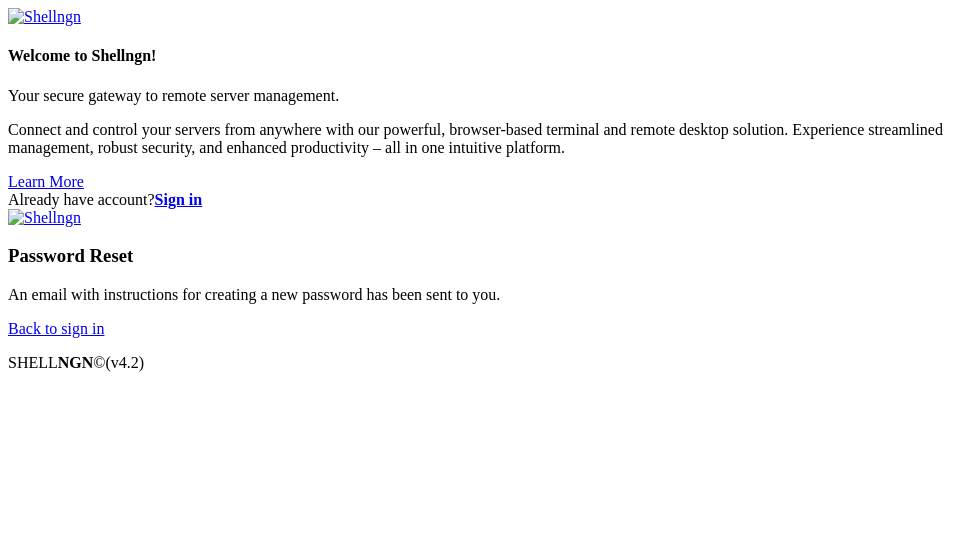 click on "Password Reset
An email with instructions for creating a new password has been sent to you.
Back to sign in" at bounding box center (480, 273) 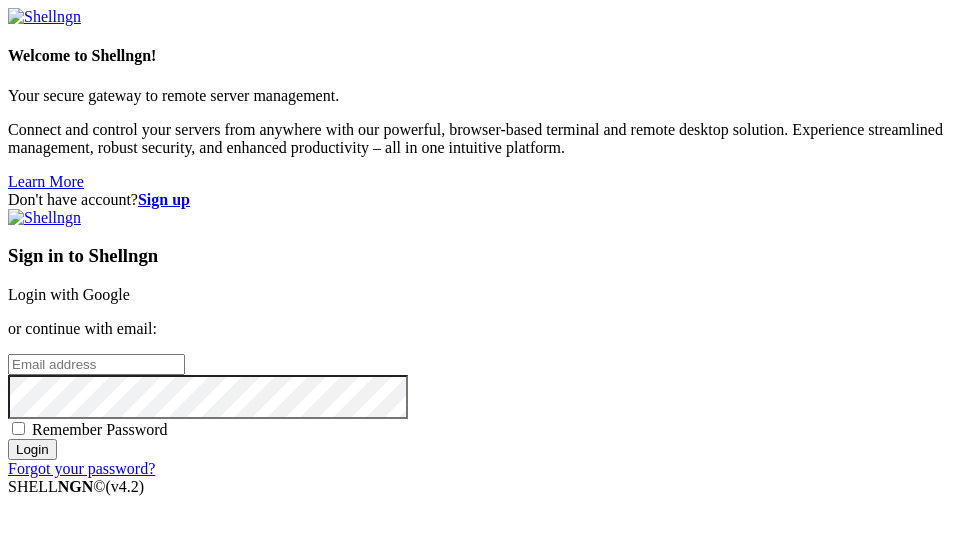 click at bounding box center (96, 364) 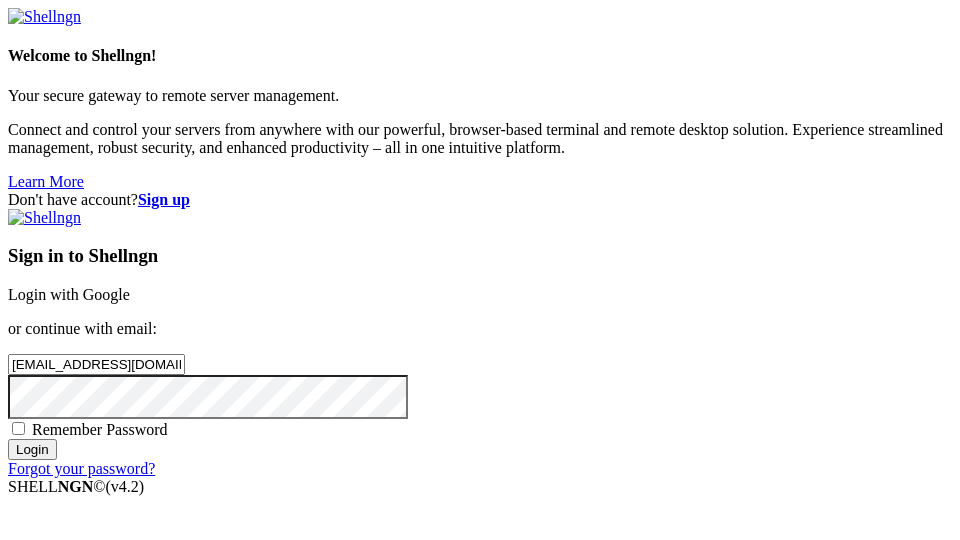 type on "btwdevxd@gmail.com" 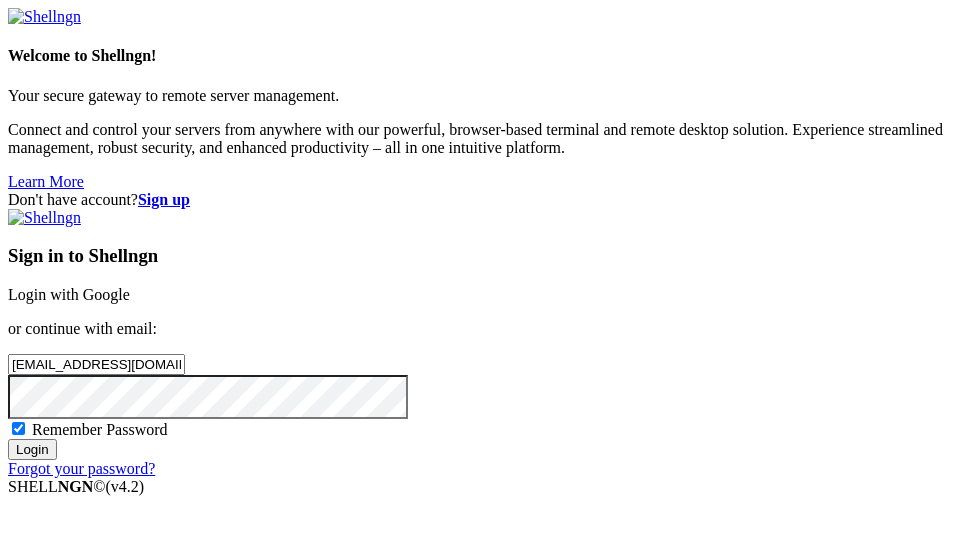 click on "Login" at bounding box center (32, 449) 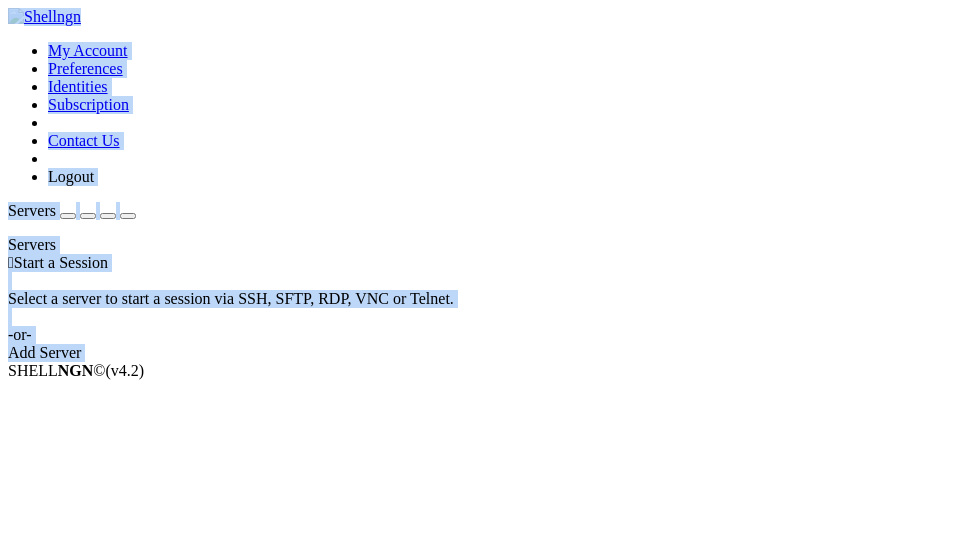 scroll, scrollTop: 0, scrollLeft: 0, axis: both 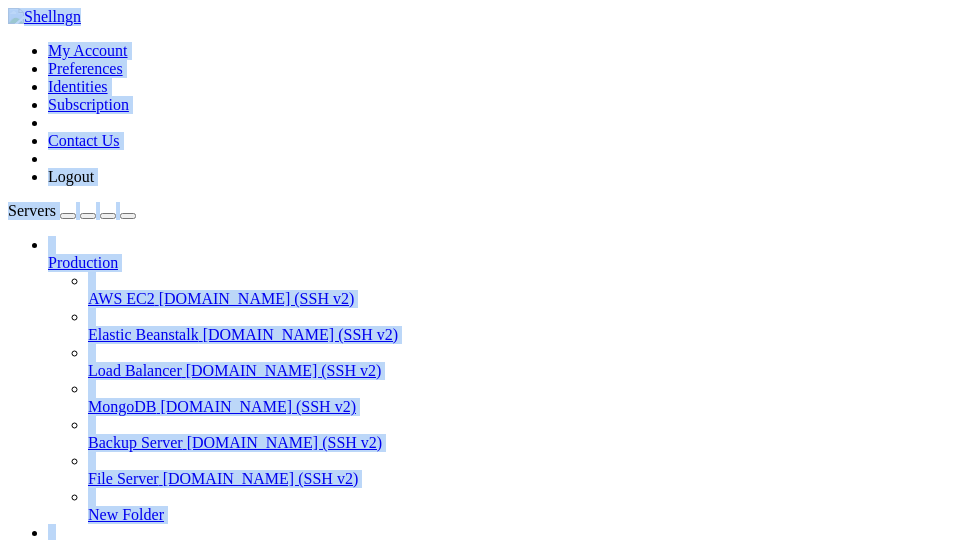 click on "Delete" at bounding box center (139, 979) 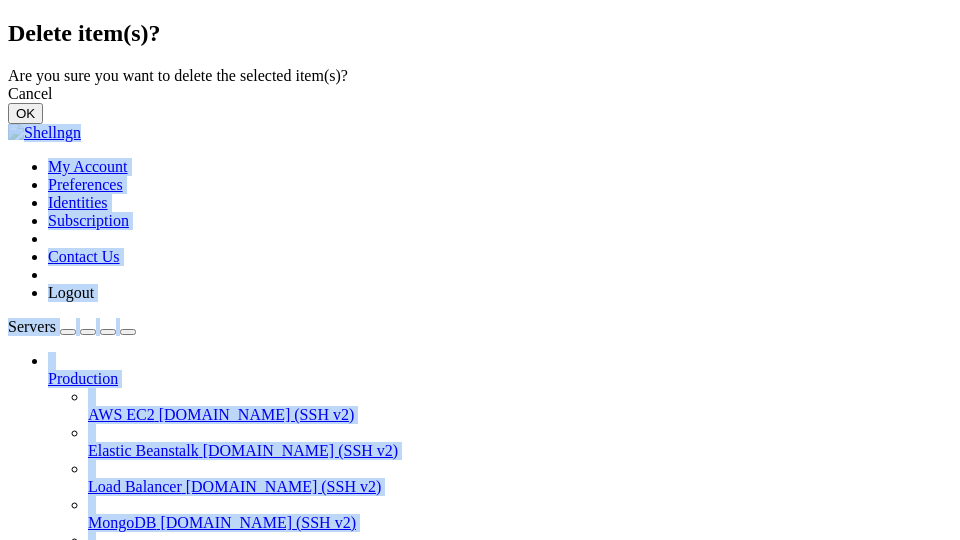 click on "OK" at bounding box center (25, 113) 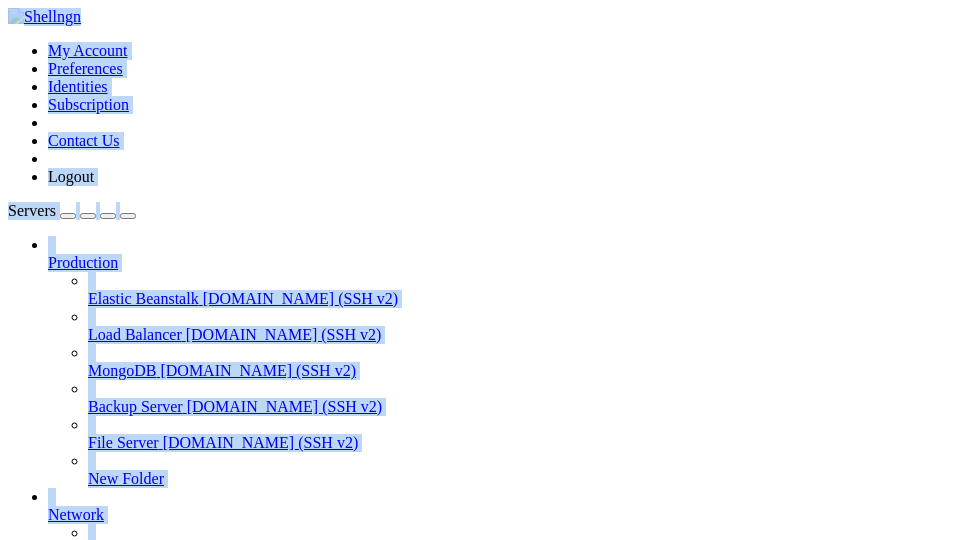 click on "Delete" at bounding box center (139, 943) 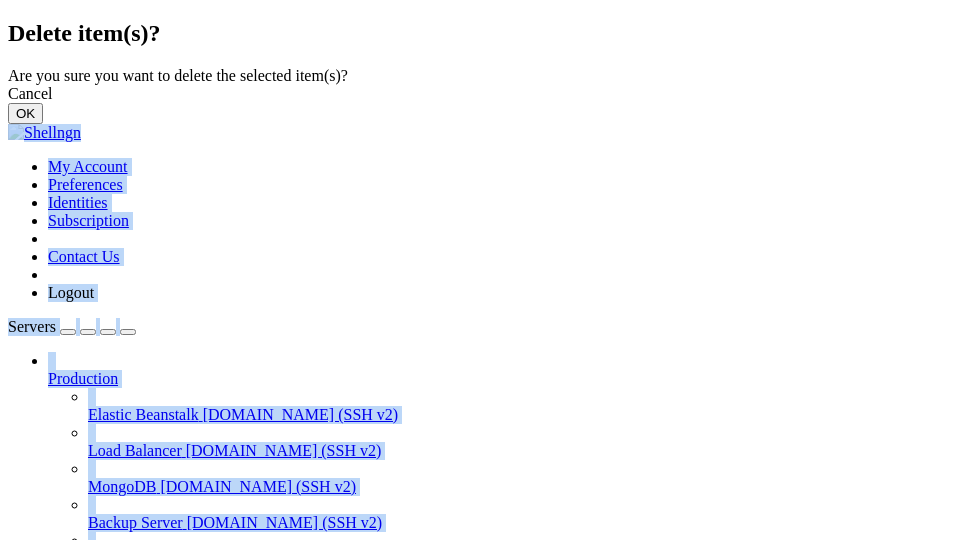 click on "OK" at bounding box center [25, 113] 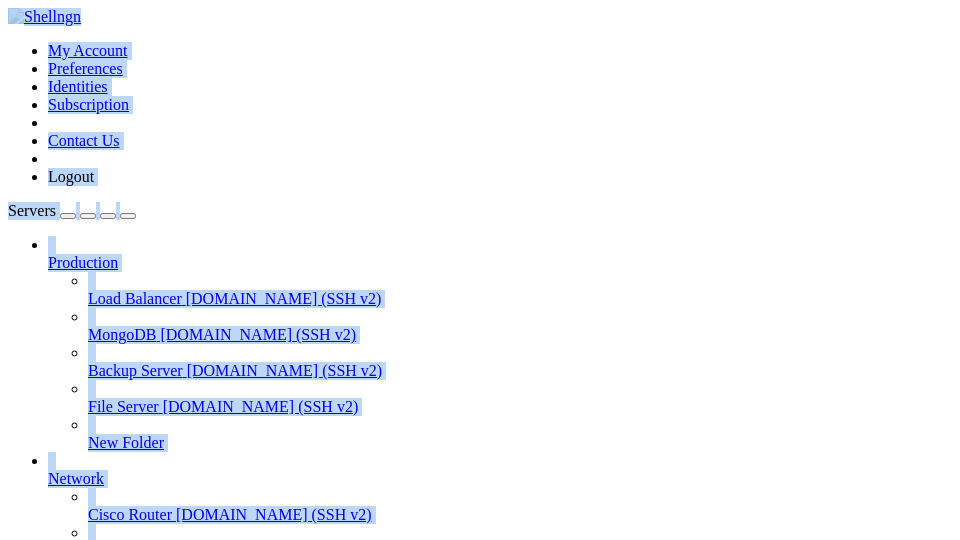 click on "Delete" at bounding box center [139, 943] 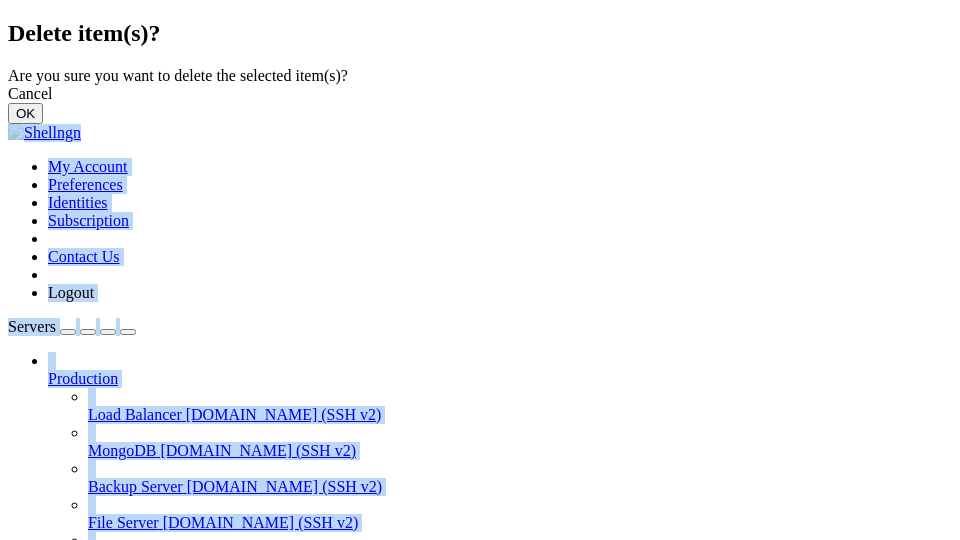 click on "OK" at bounding box center [25, 113] 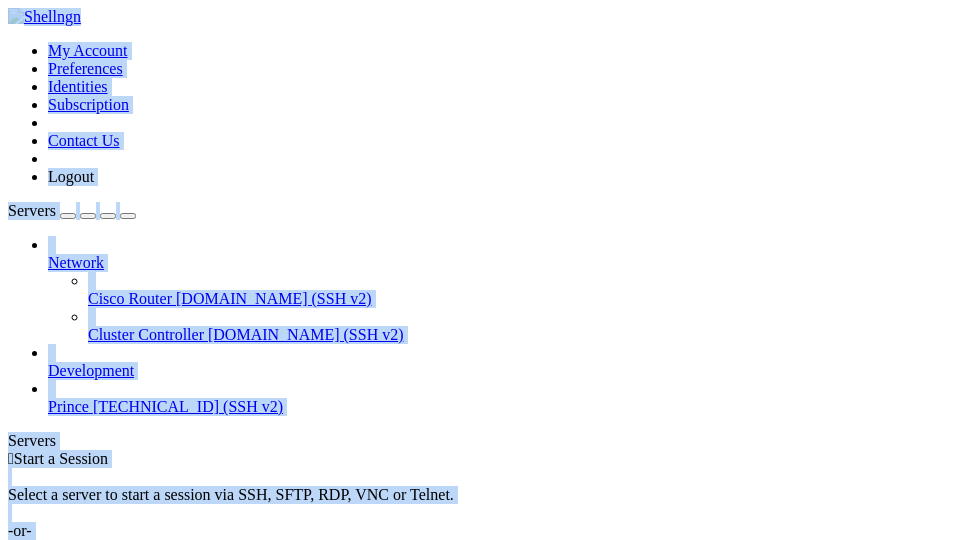 click on "Delete" at bounding box center (139, 727) 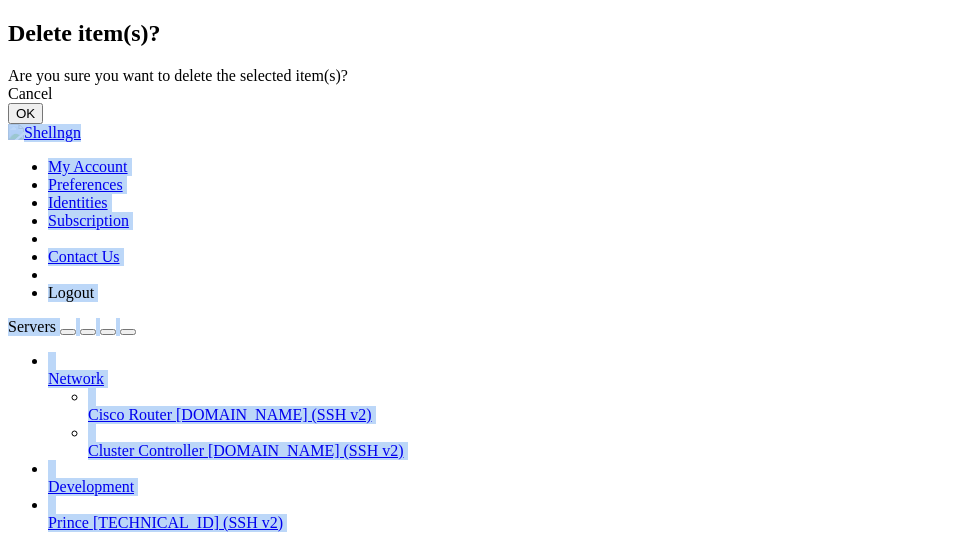 drag, startPoint x: 648, startPoint y: 339, endPoint x: 700, endPoint y: 336, distance: 52.086468 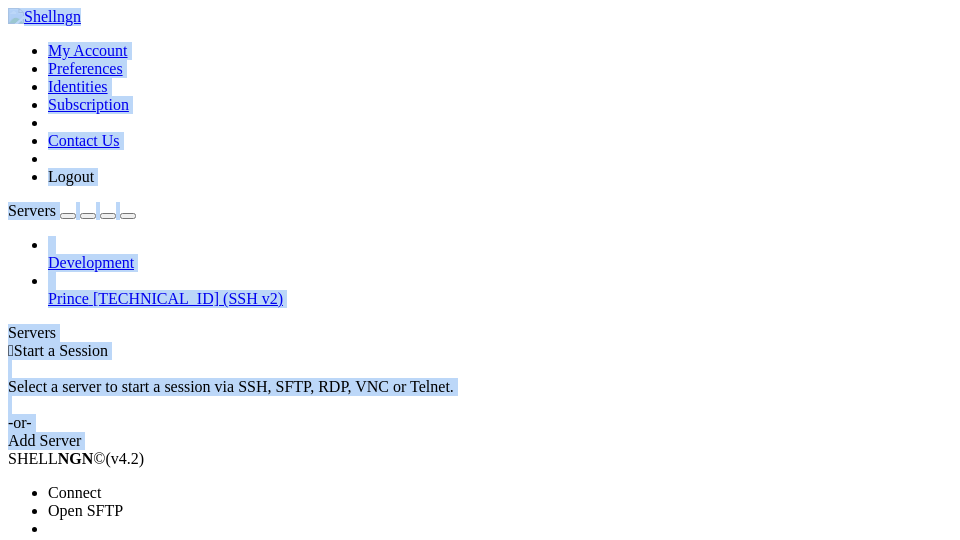 click on "Delete" at bounding box center [139, 583] 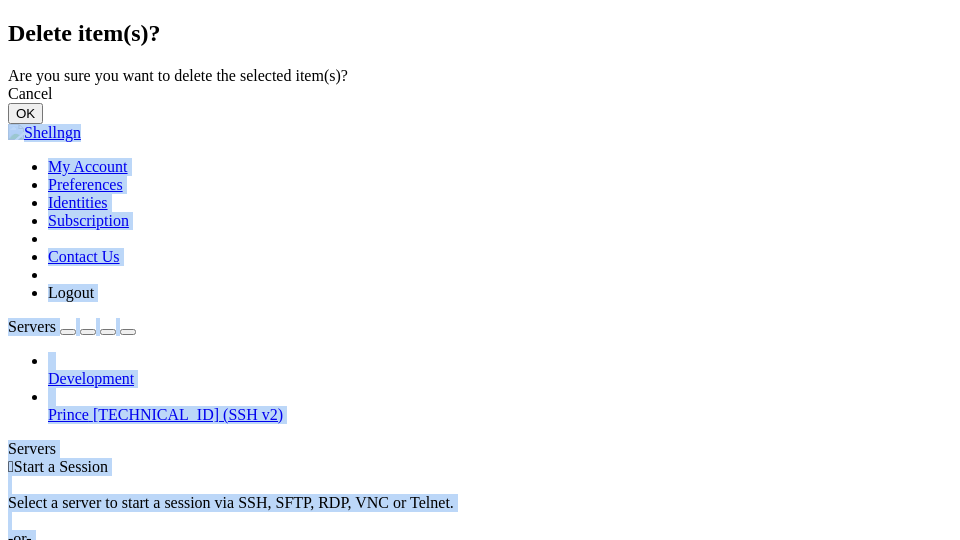 click on "OK" at bounding box center (25, 113) 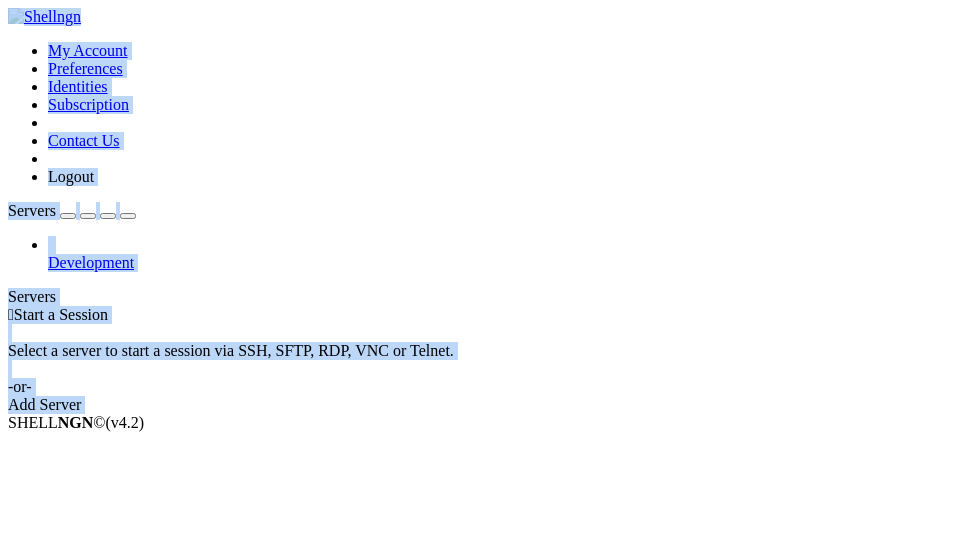 click on "Add Server" at bounding box center (480, 405) 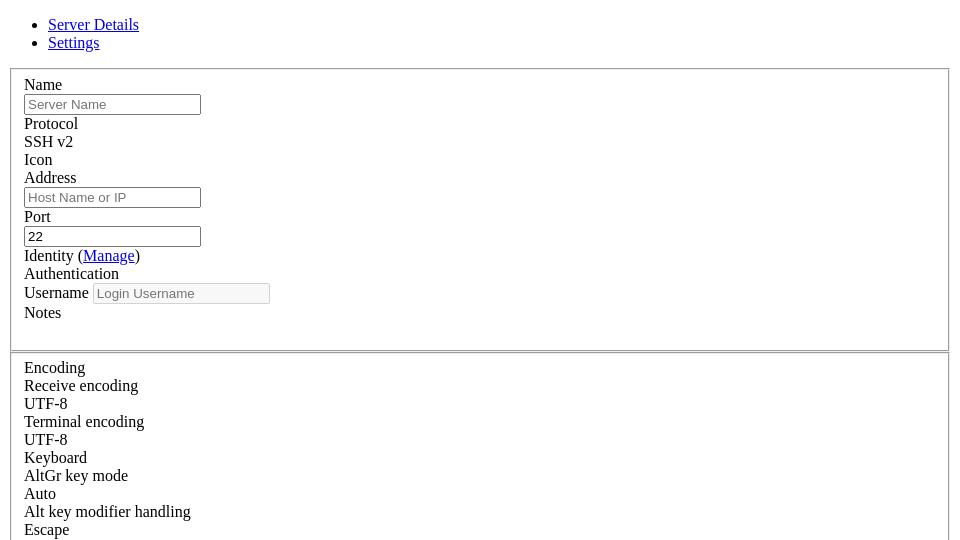 click on "Loading..." at bounding box center (480, 889) 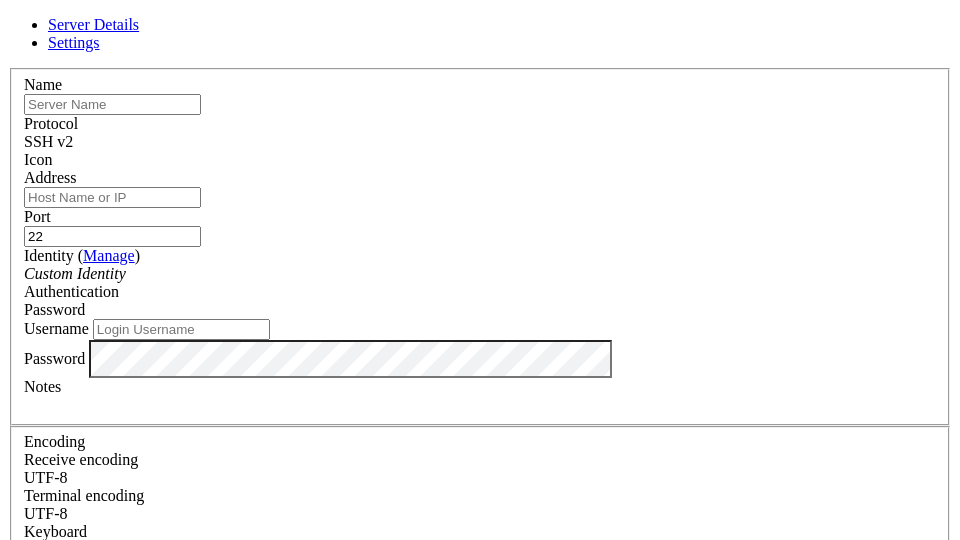 click at bounding box center [112, 104] 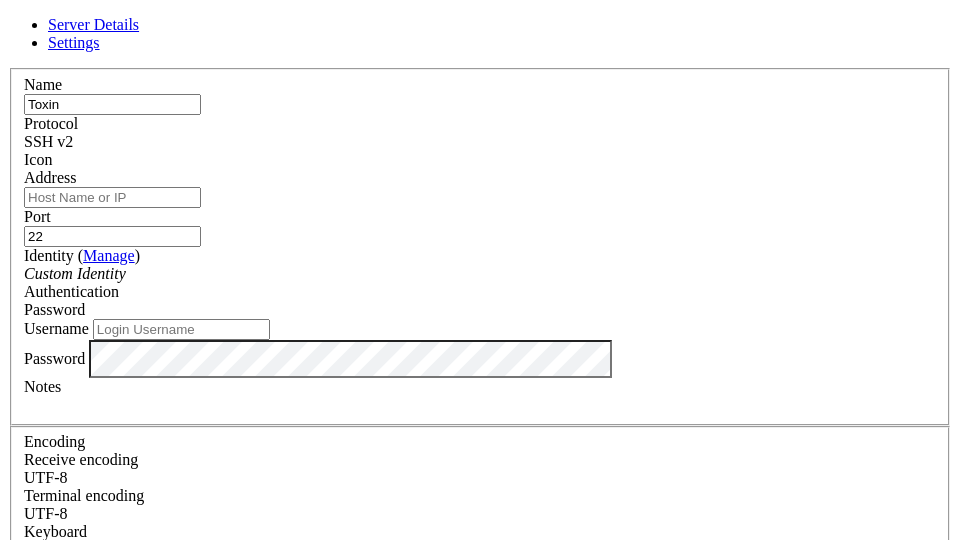 type on "Toxin" 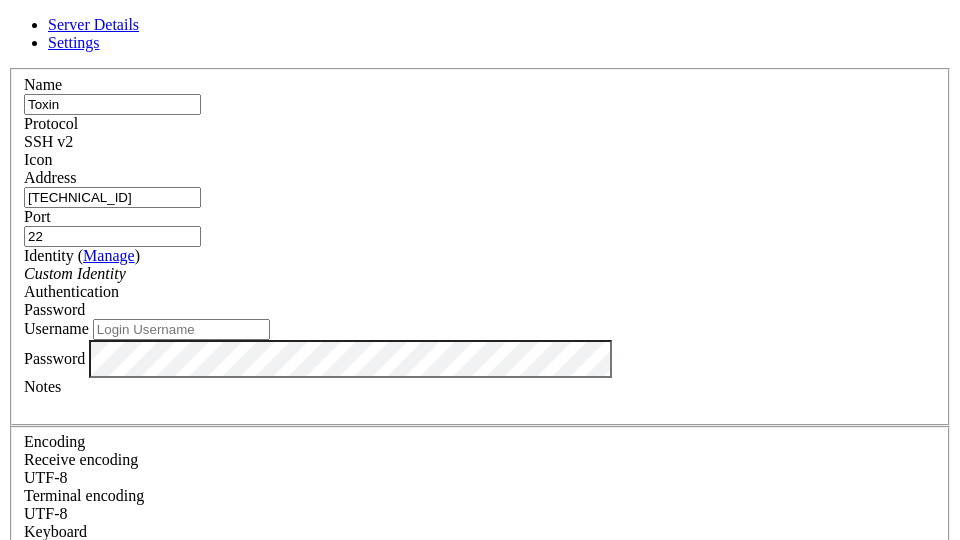 type on "[TECHNICAL_ID]" 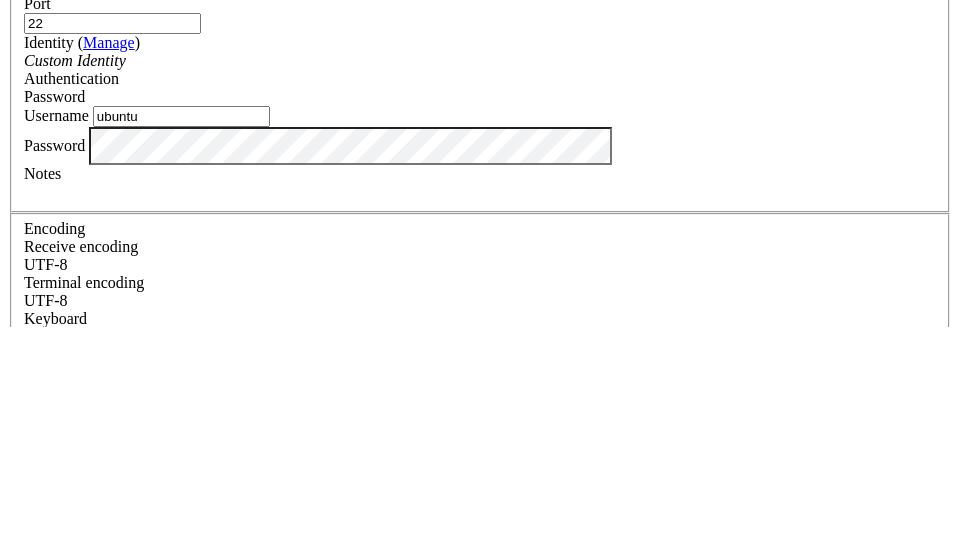 type on "ubuntu" 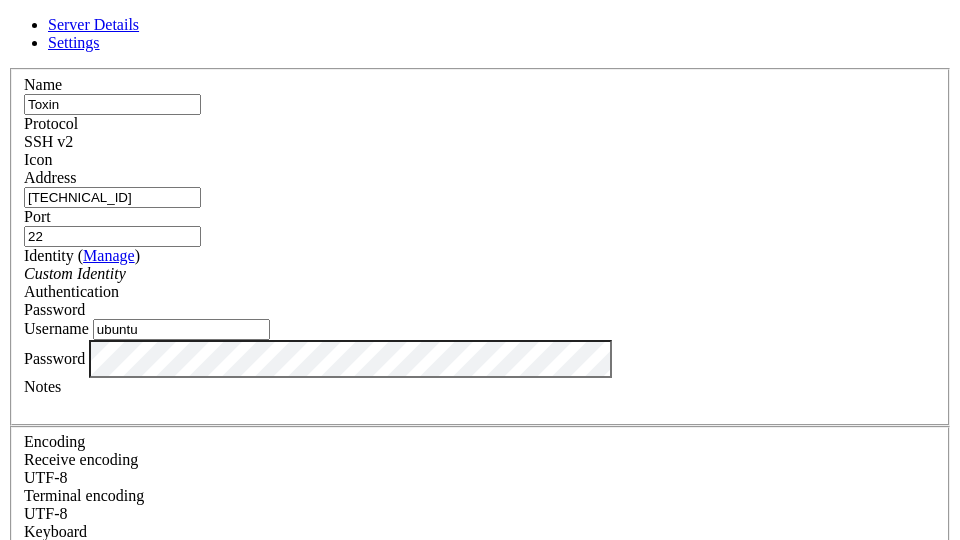 click on "Save" at bounding box center [31, 831] 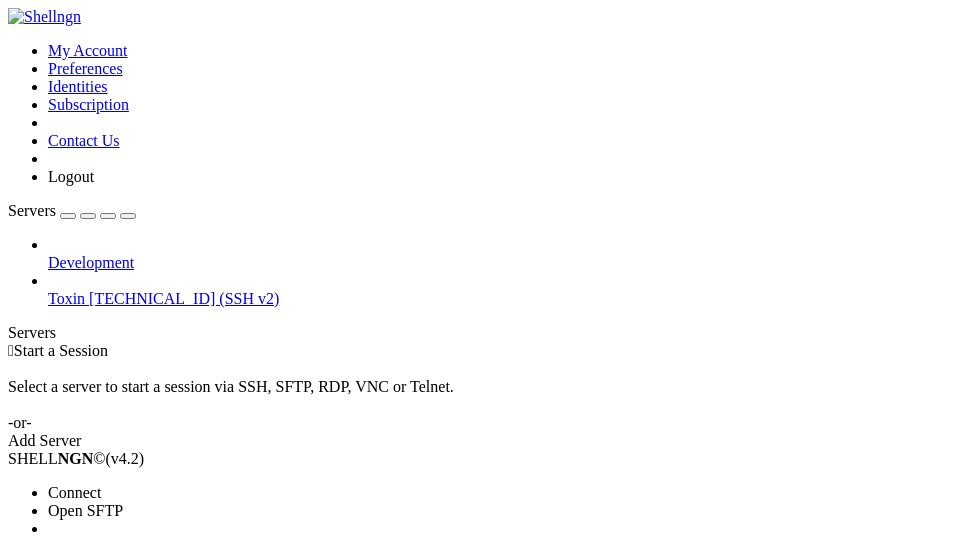 click on "Connect" at bounding box center [139, 493] 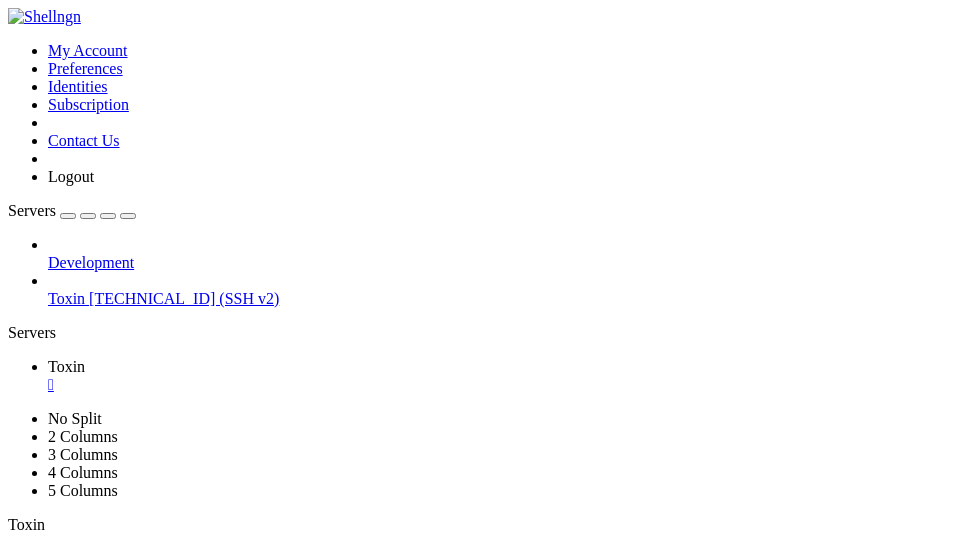 scroll, scrollTop: 0, scrollLeft: 0, axis: both 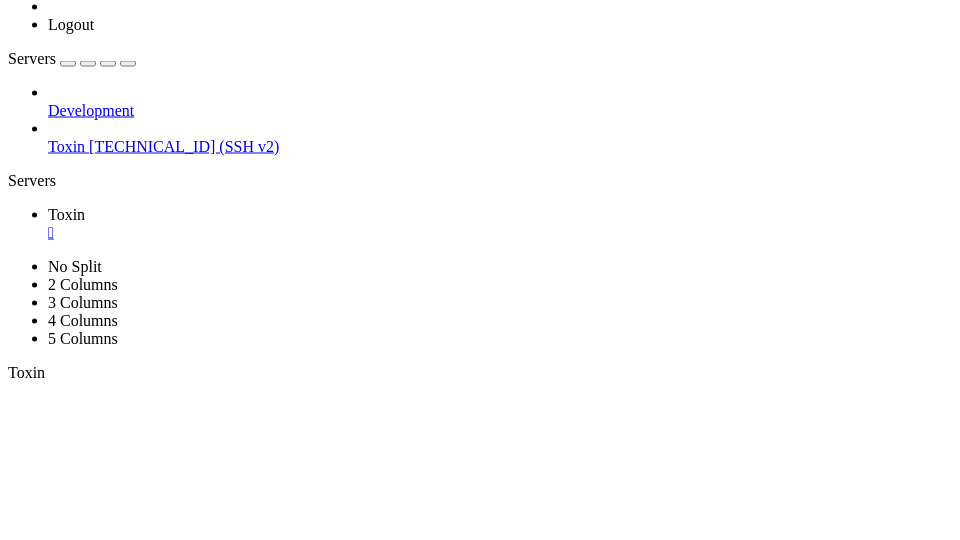type 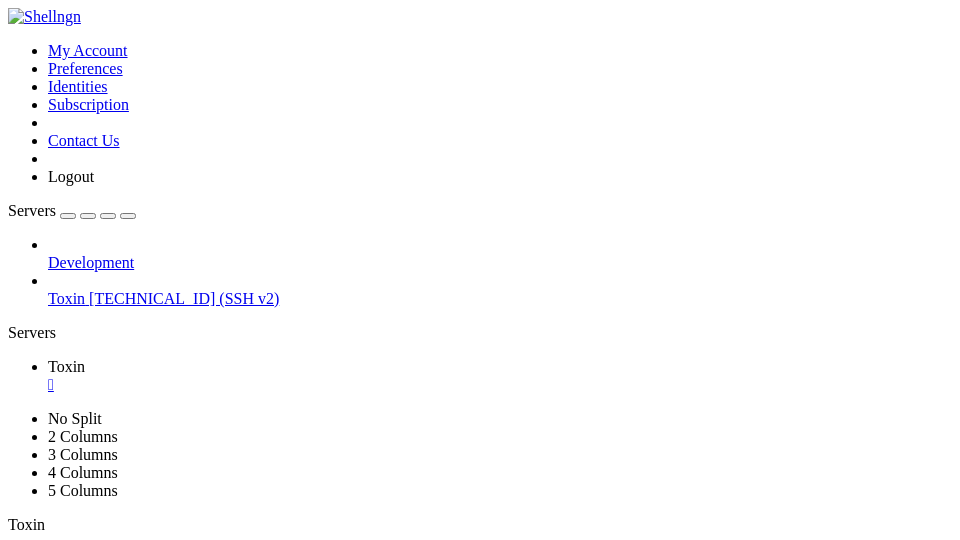 scroll, scrollTop: 0, scrollLeft: 0, axis: both 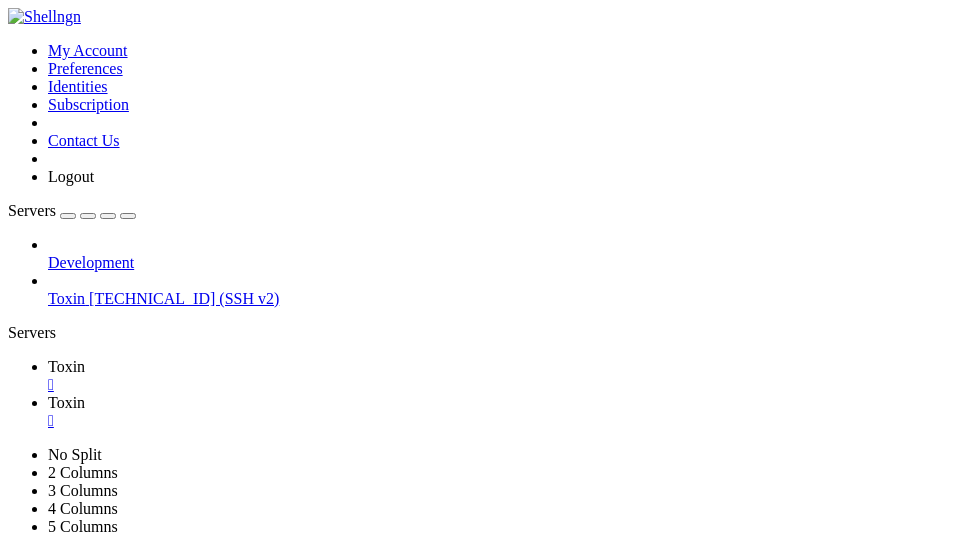 type on "/home/ubuntu" 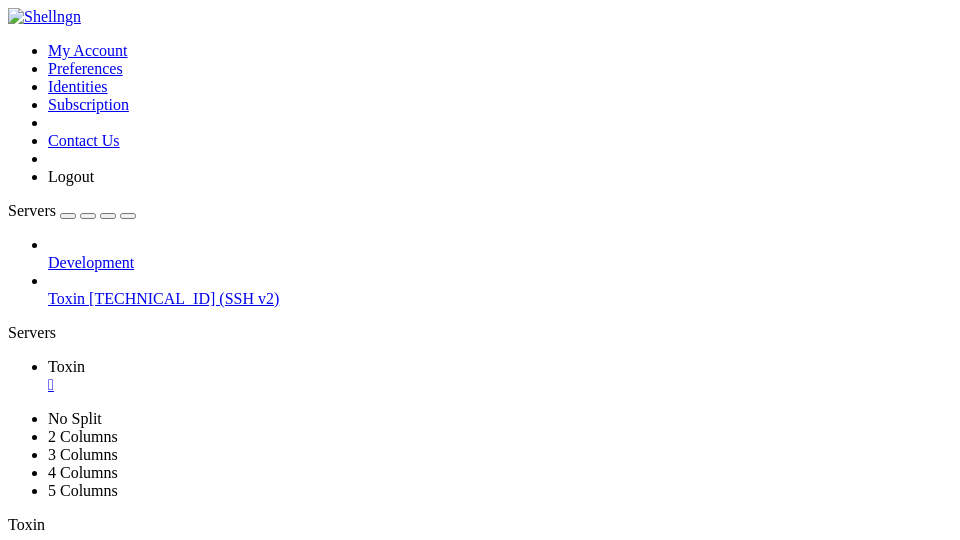 click at bounding box center (16, 548) 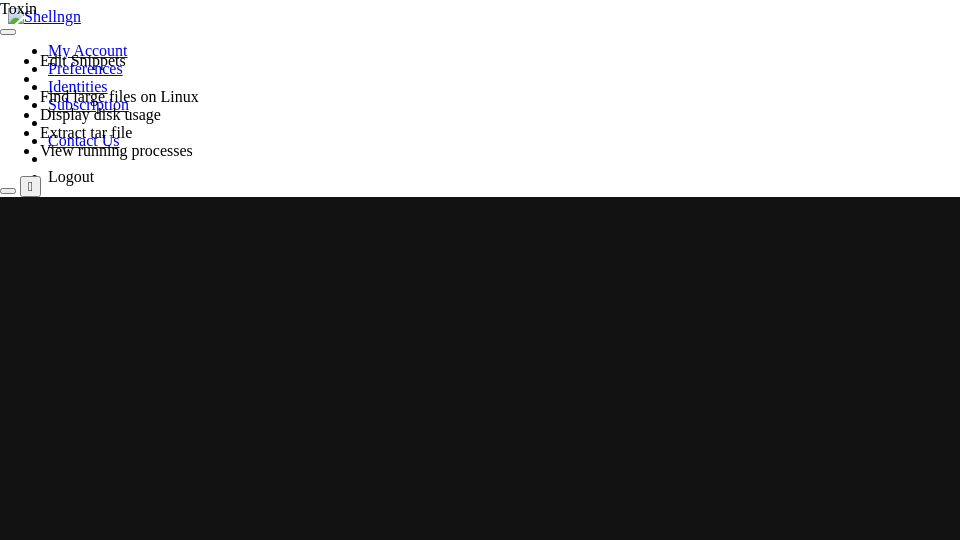 scroll, scrollTop: 0, scrollLeft: 0, axis: both 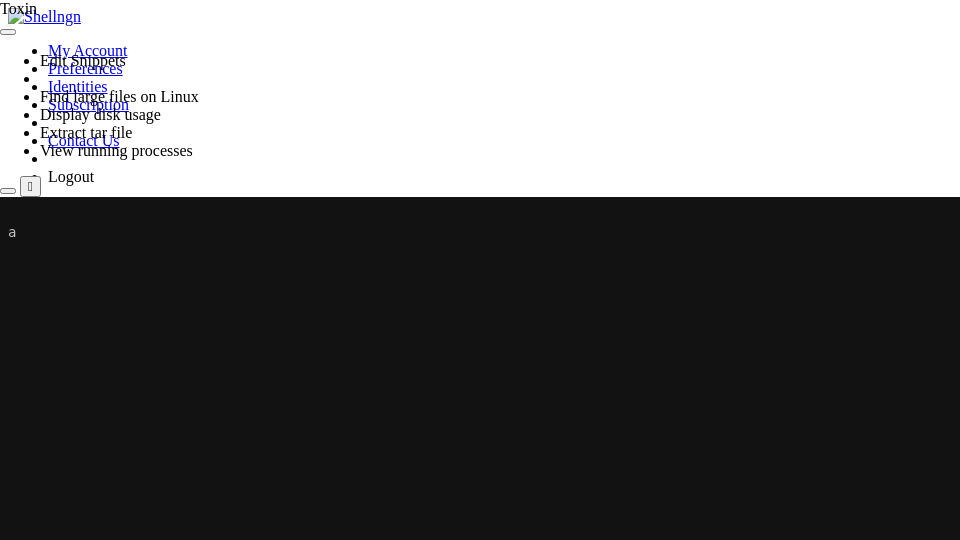 click on "a" at bounding box center [480, 453] 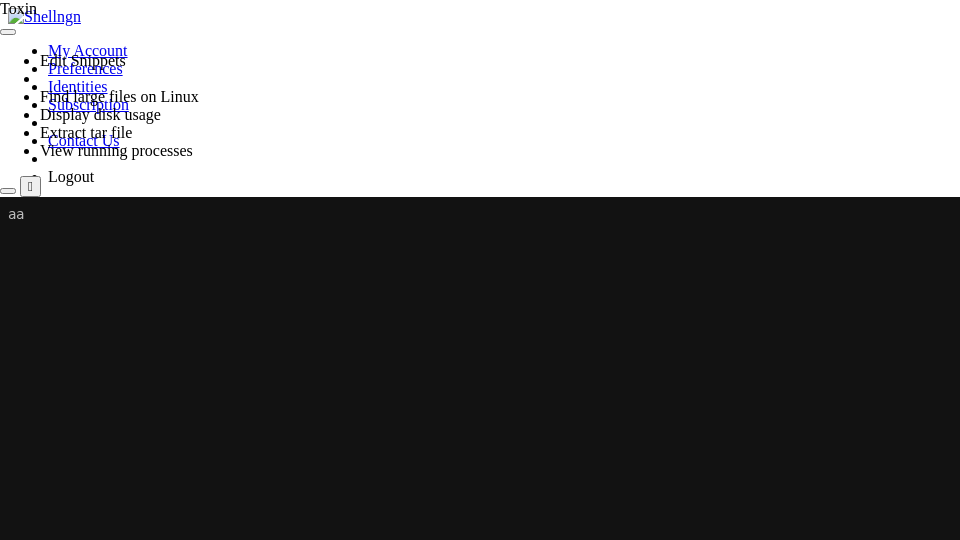 click on "aa" at bounding box center (480, 453) 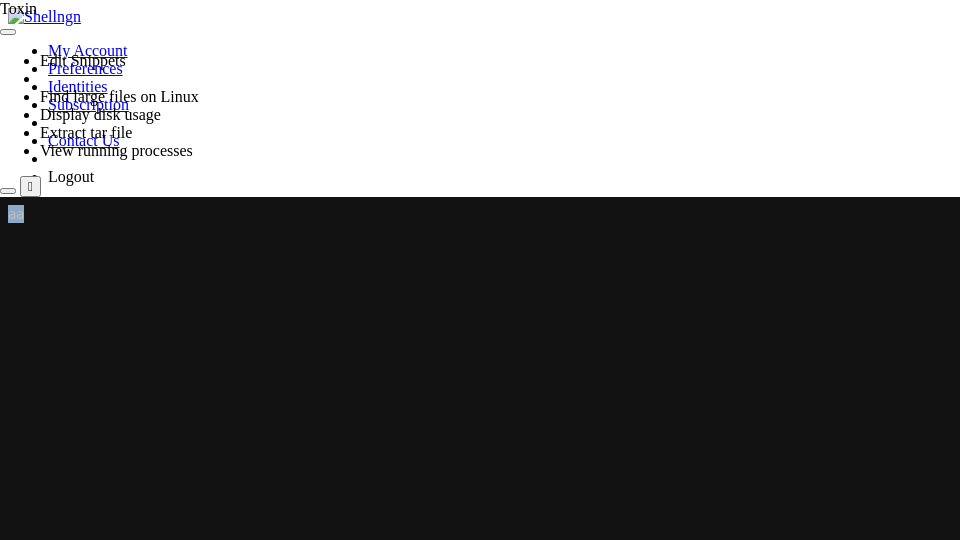 click on "aa" at bounding box center (480, 453) 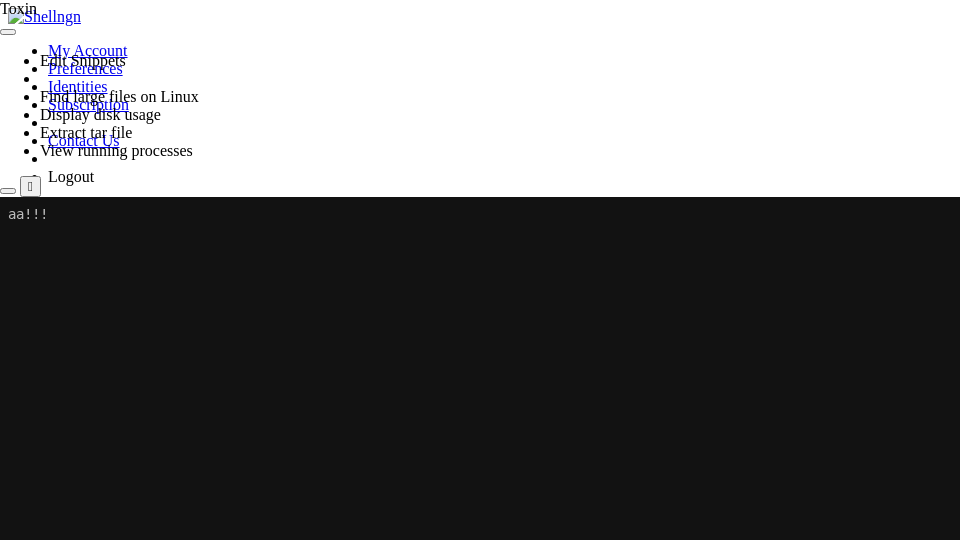 click on "aa!!!" 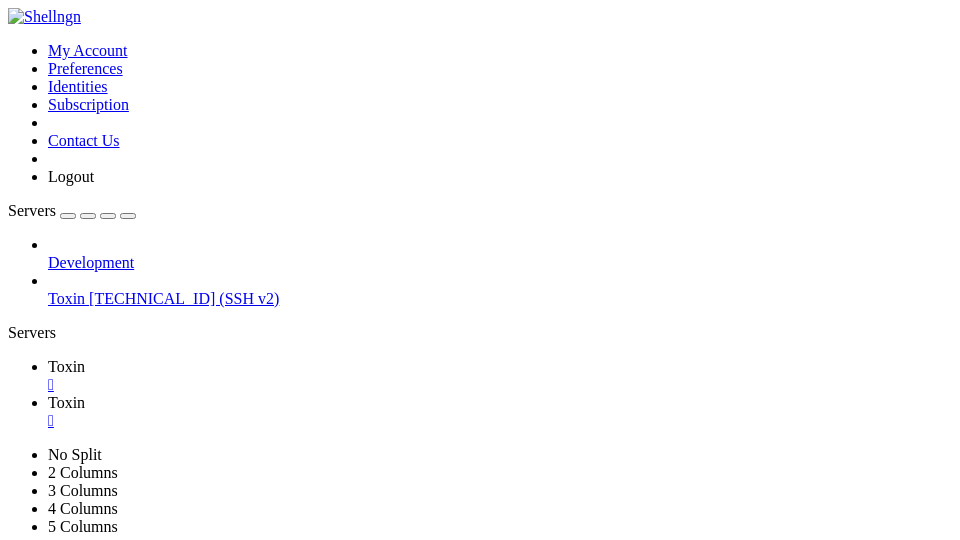 click on "  .config" at bounding box center [36, 869] 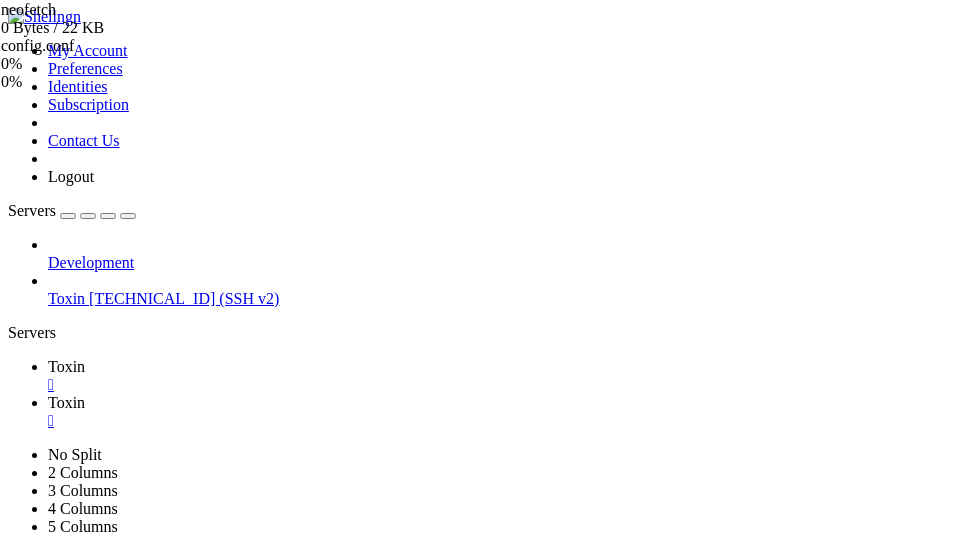 click on "neofetch
0 Bytes / 22 KB" at bounding box center [101, 19] 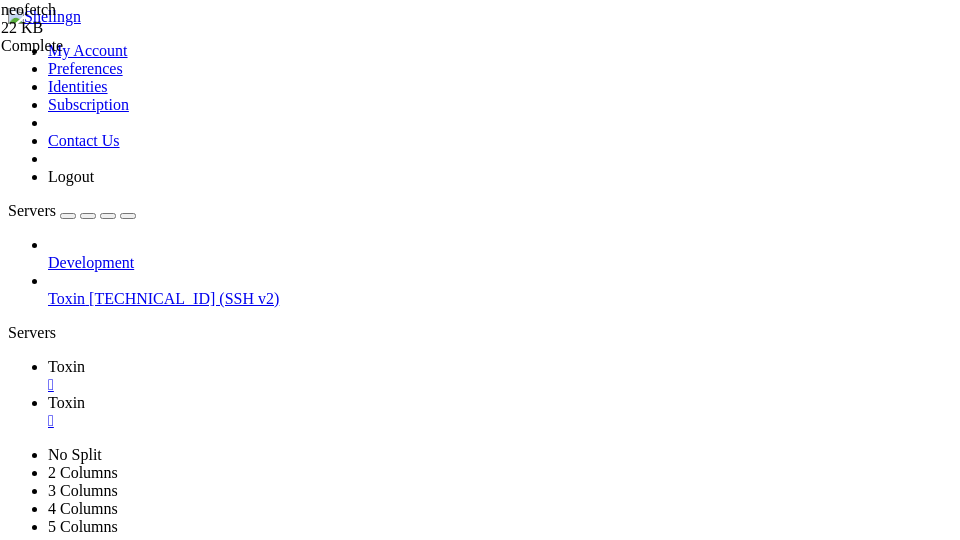 click at bounding box center [1, 9] 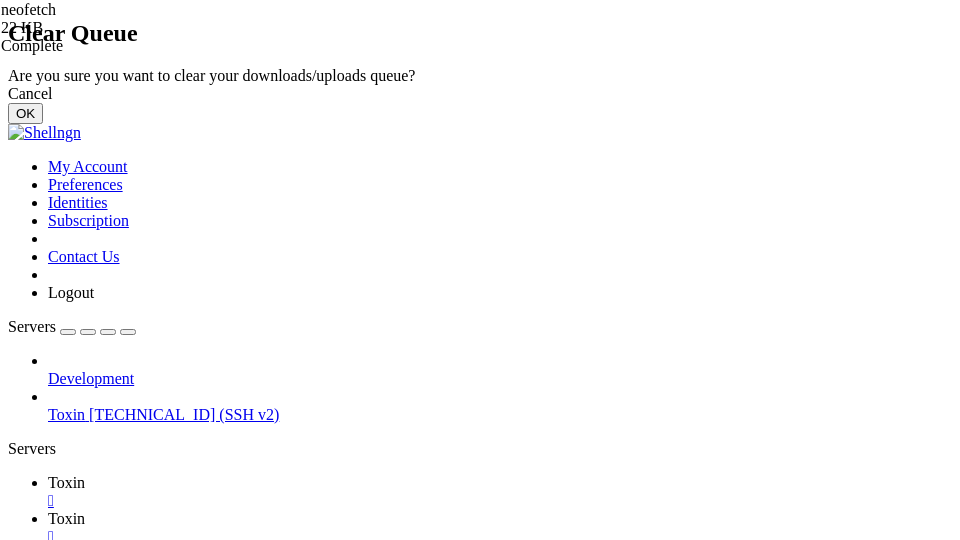 click on "Cancel
OK" at bounding box center [480, 104] 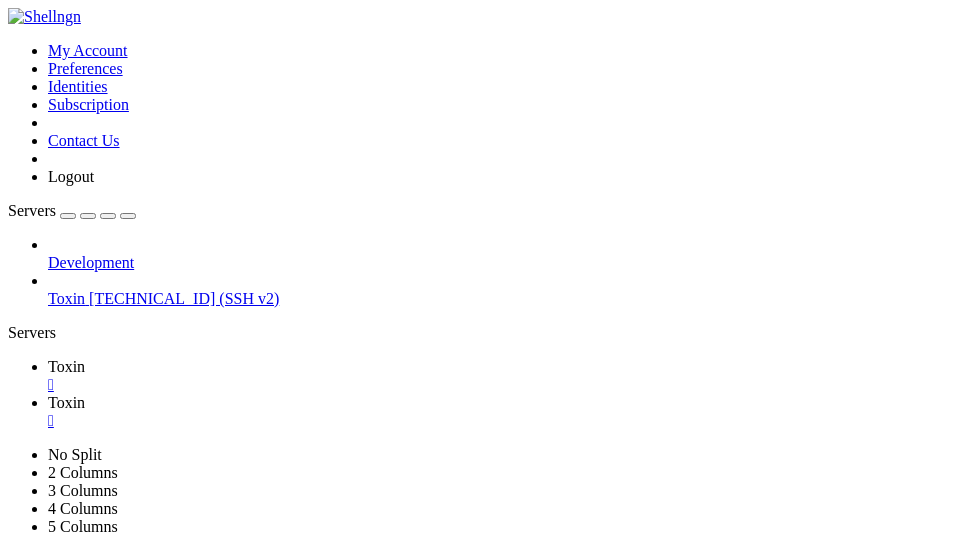 click on "  neofetch" at bounding box center [41, 847] 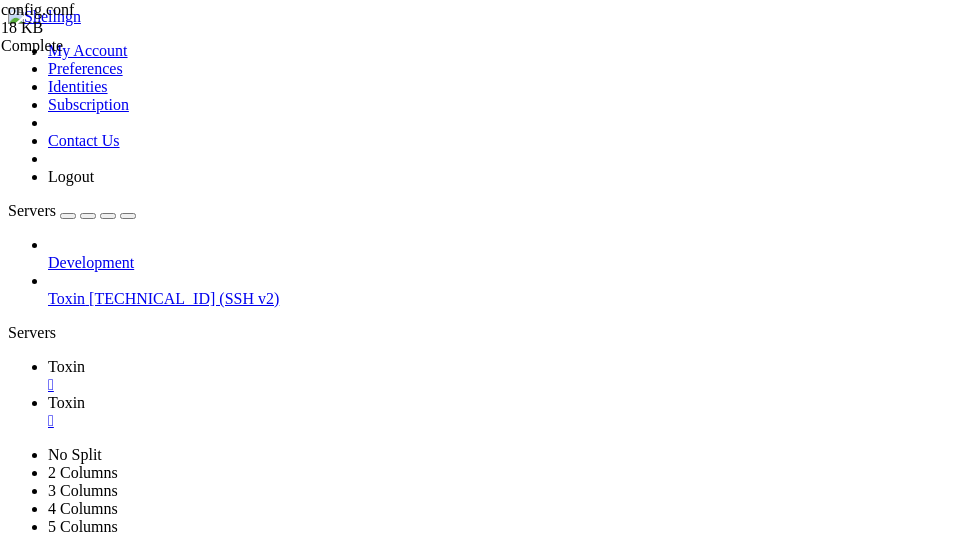 scroll, scrollTop: 698, scrollLeft: 0, axis: vertical 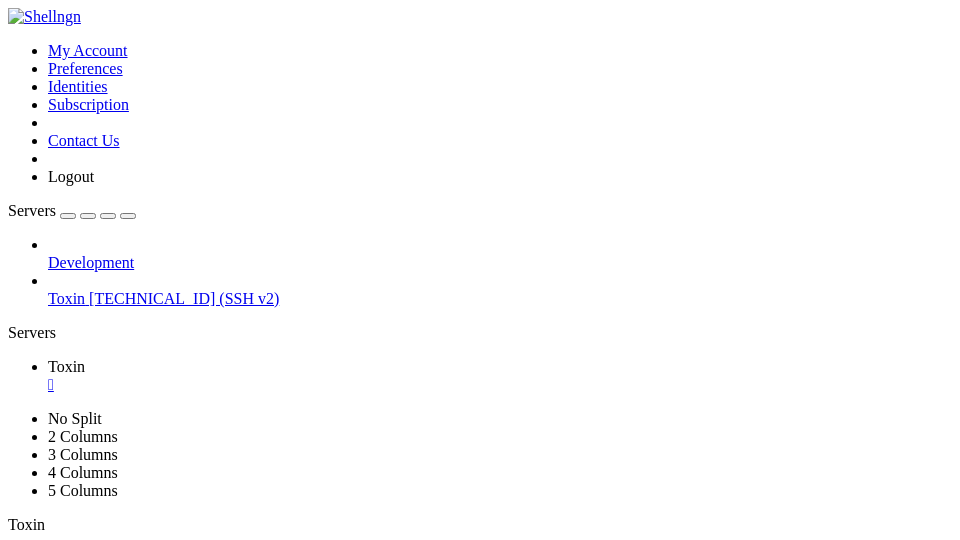 click on "Toxin
" at bounding box center (500, 376) 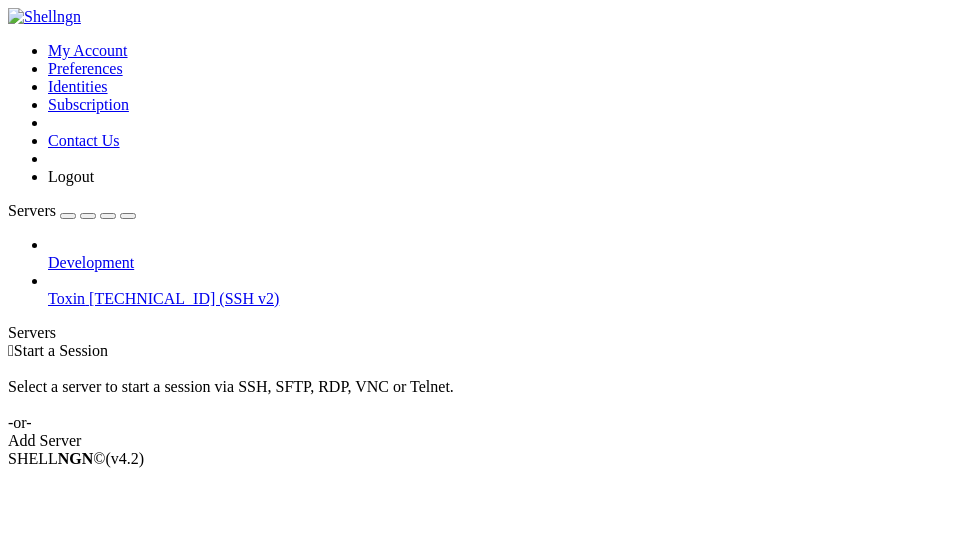 click on "Select a server to start a session via SSH, SFTP, RDP, VNC or Telnet.   -or-" at bounding box center [480, 396] 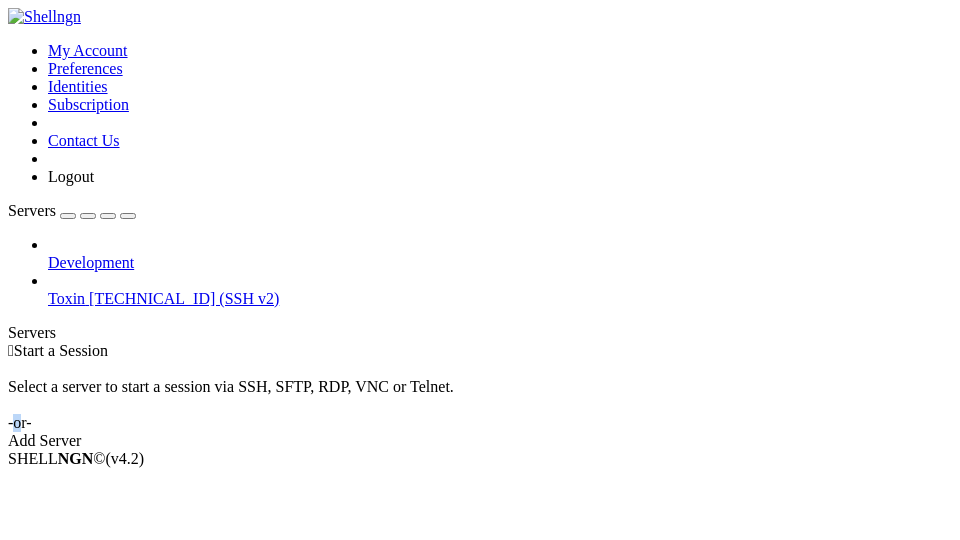 click on "Select a server to start a session via SSH, SFTP, RDP, VNC or Telnet.   -or-" at bounding box center [480, 396] 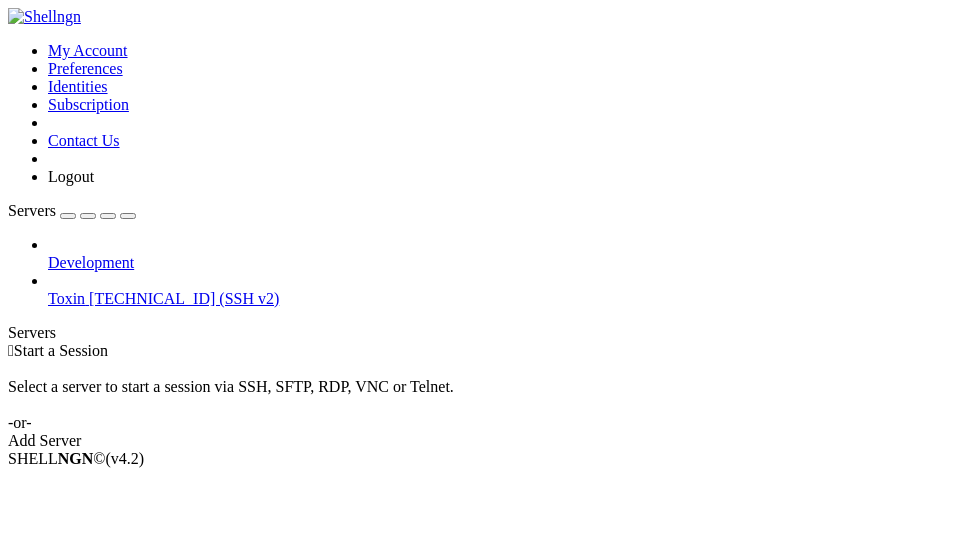 click on "Servers" at bounding box center [480, 333] 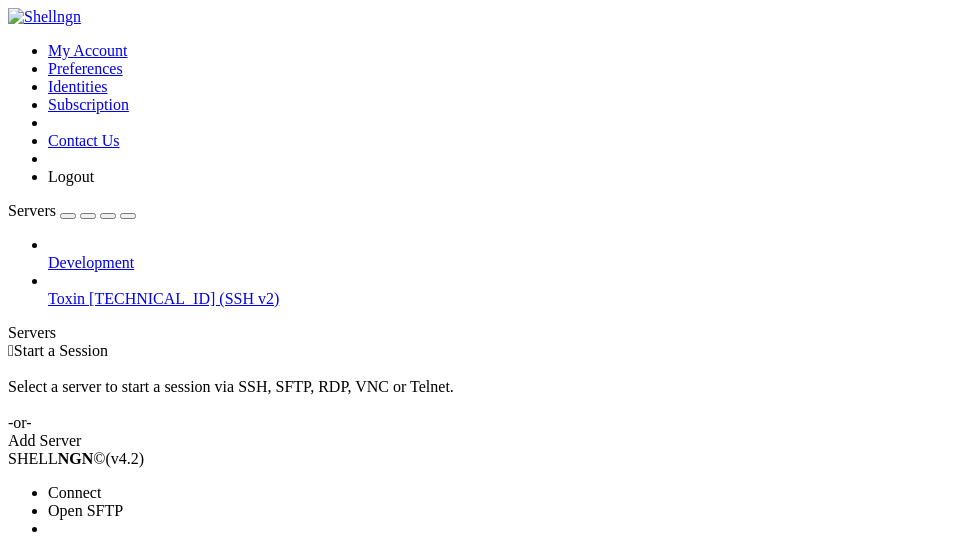 click on "Connect" at bounding box center [74, 492] 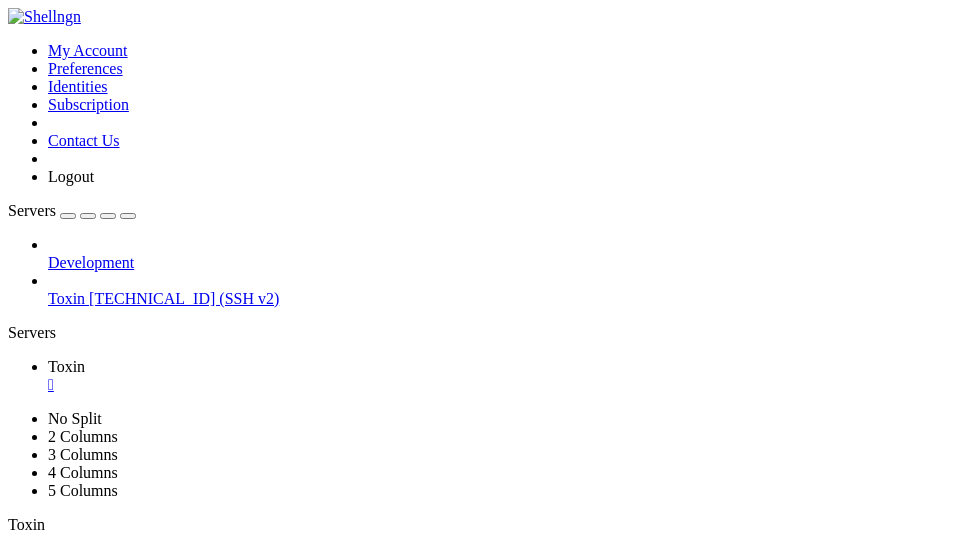 scroll, scrollTop: 0, scrollLeft: 0, axis: both 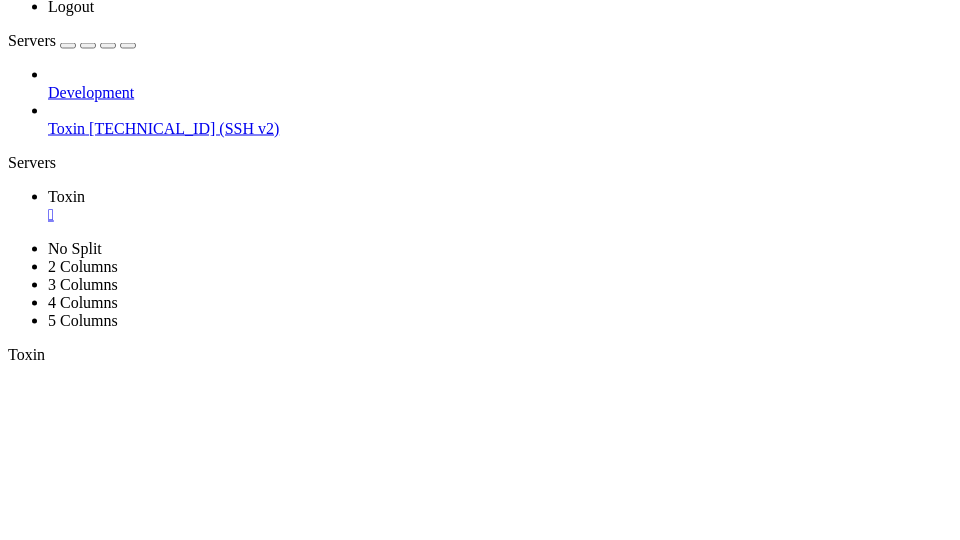 type 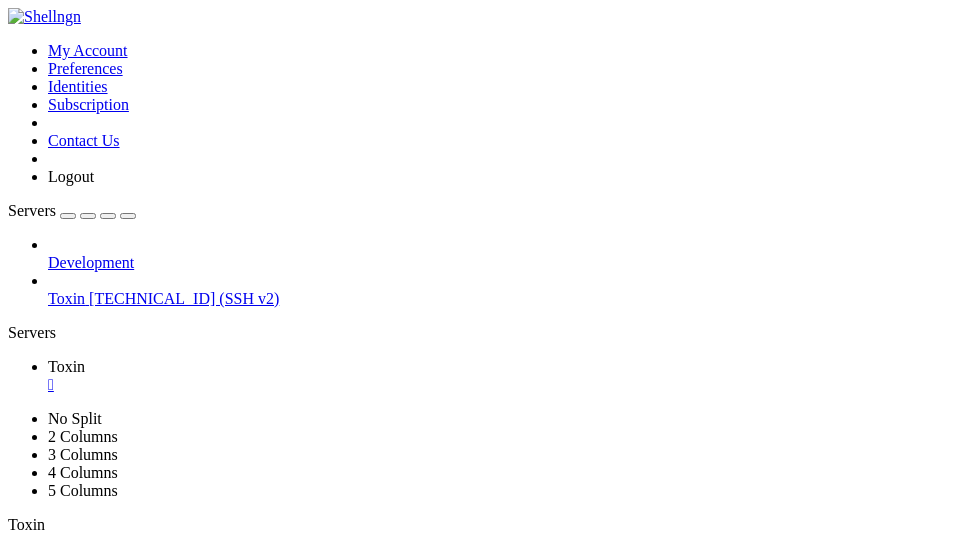 click on "root@Toxin:/home/ubuntu#" at bounding box center (363, 915) 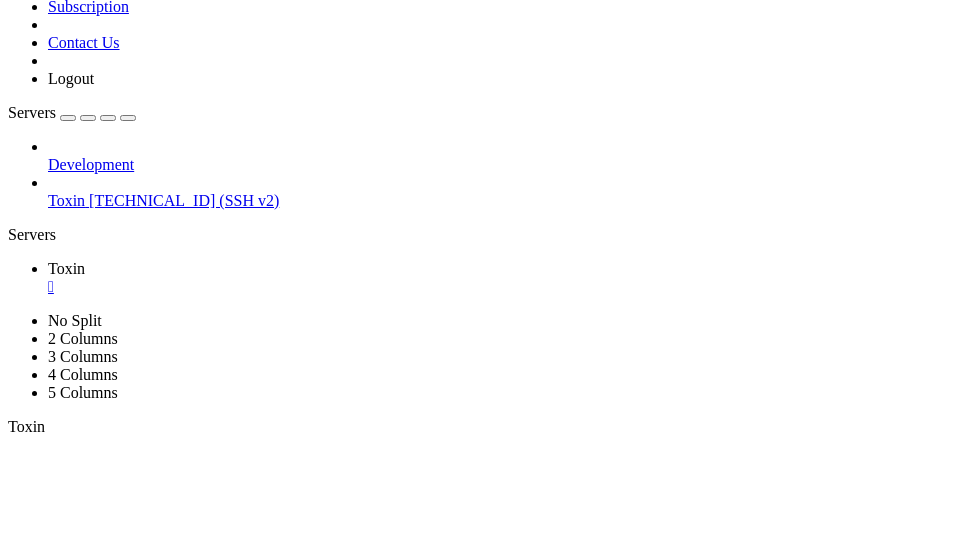 type 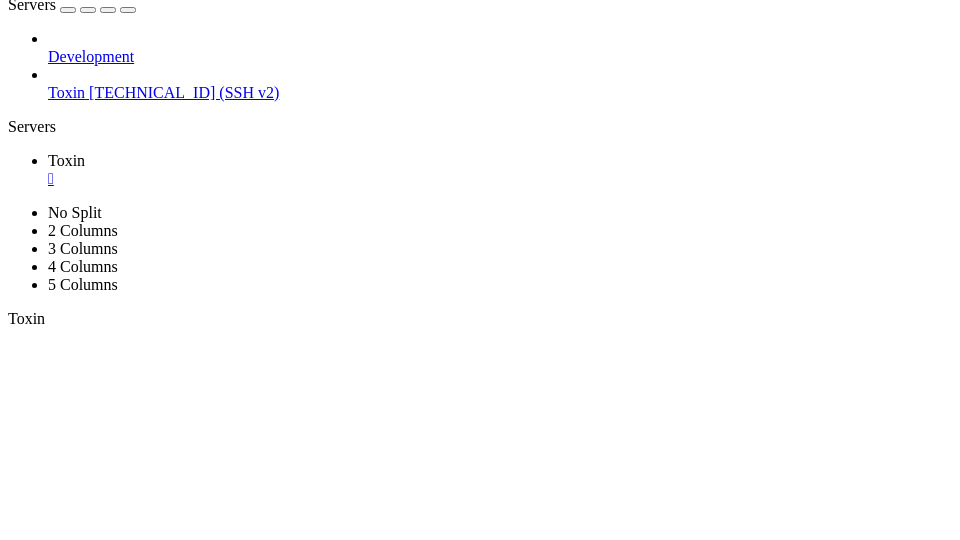 scroll, scrollTop: 179, scrollLeft: 0, axis: vertical 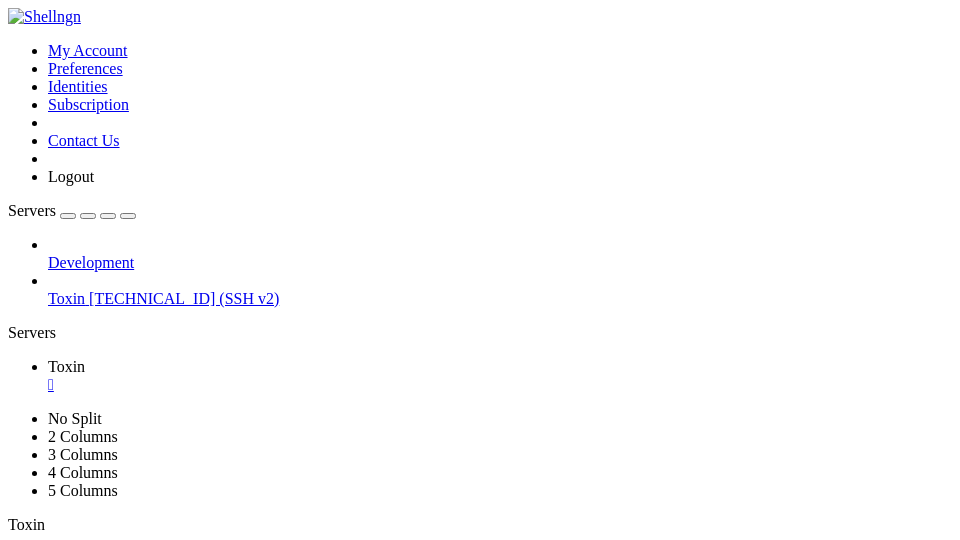 click on "root@Toxin:/home/ubuntu# apt install nginxa" at bounding box center [363, 915] 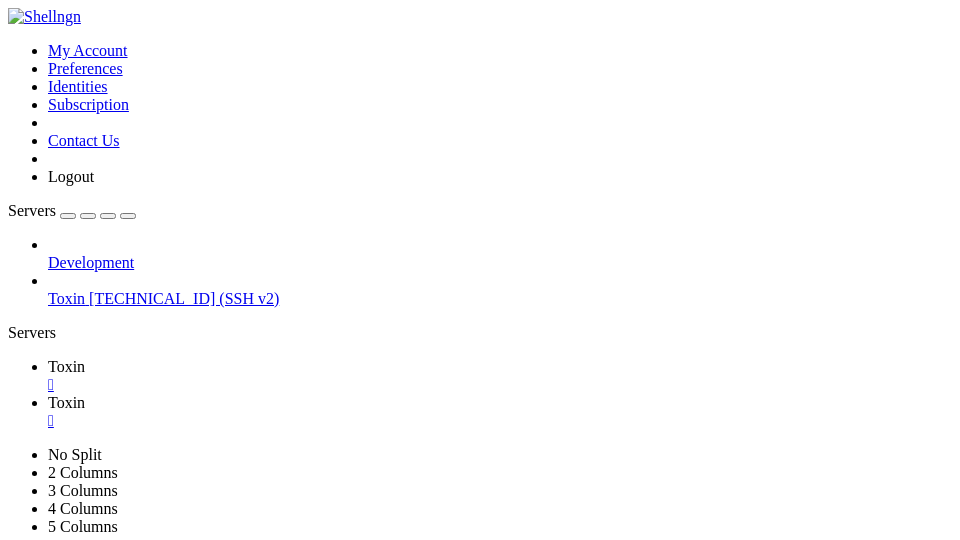 click on "/" at bounding box center (116, 777) 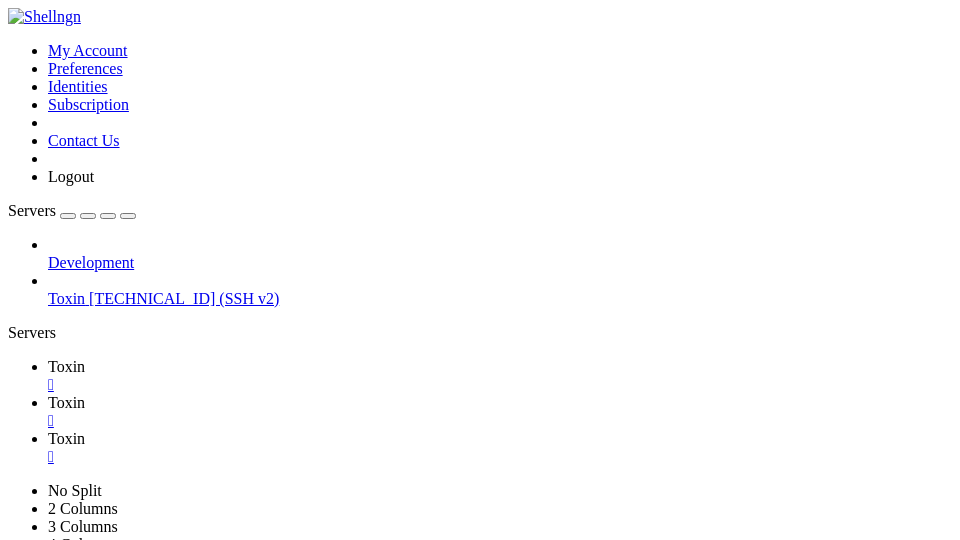 scroll, scrollTop: 0, scrollLeft: 0, axis: both 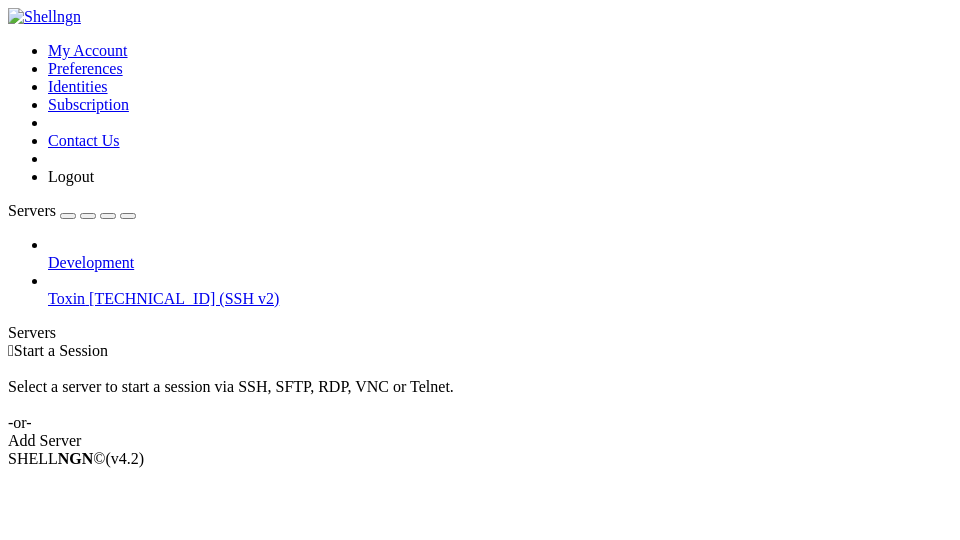 click at bounding box center [48, 290] 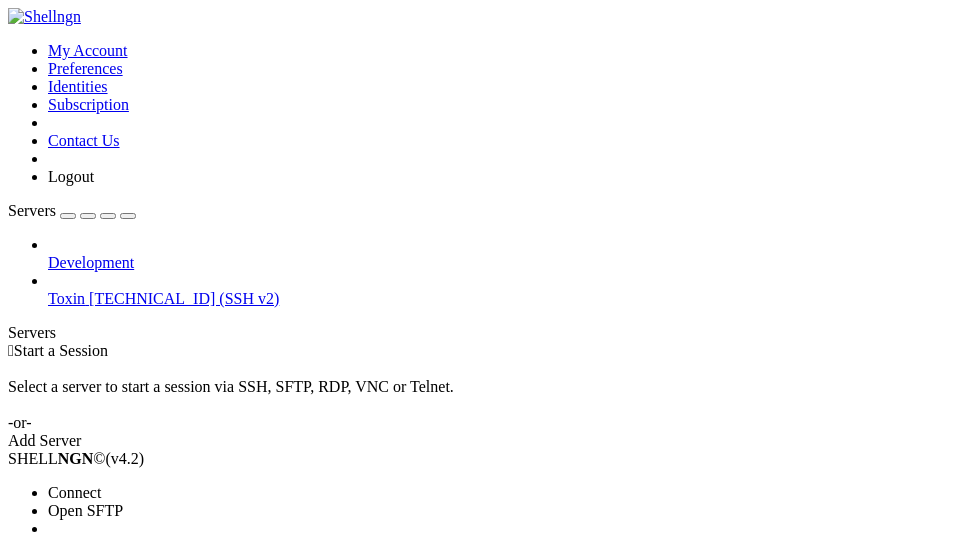 click on "Open SFTP" at bounding box center [85, 510] 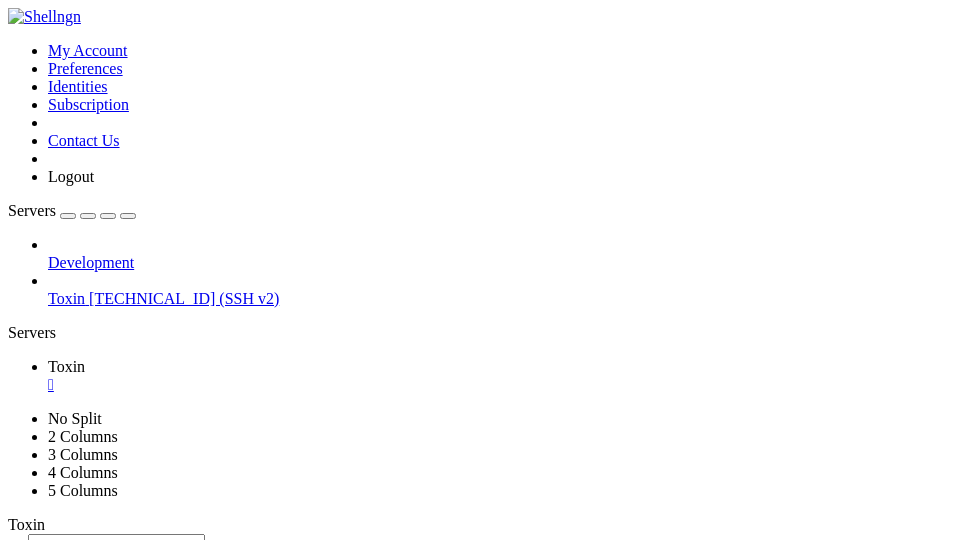 click on "/" at bounding box center (116, 544) 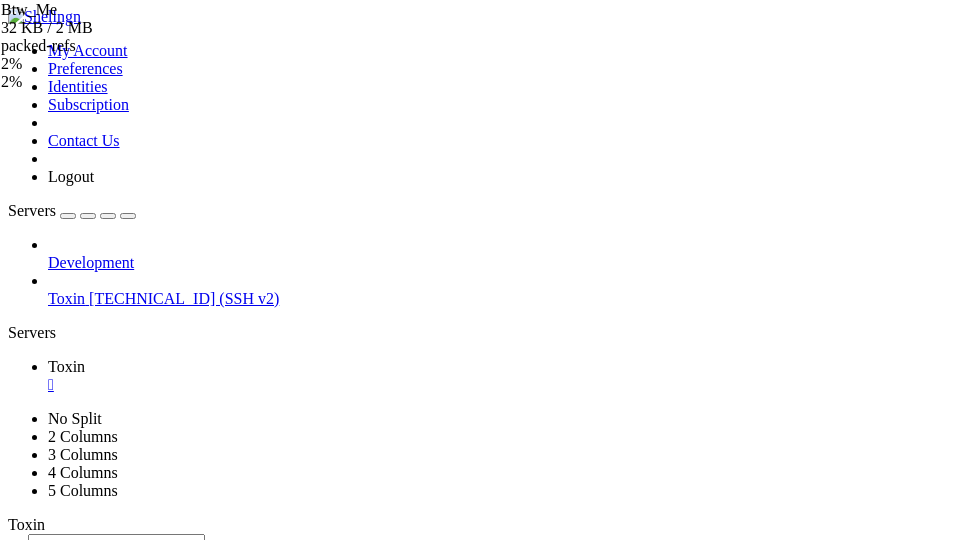 click at bounding box center (56, 979) 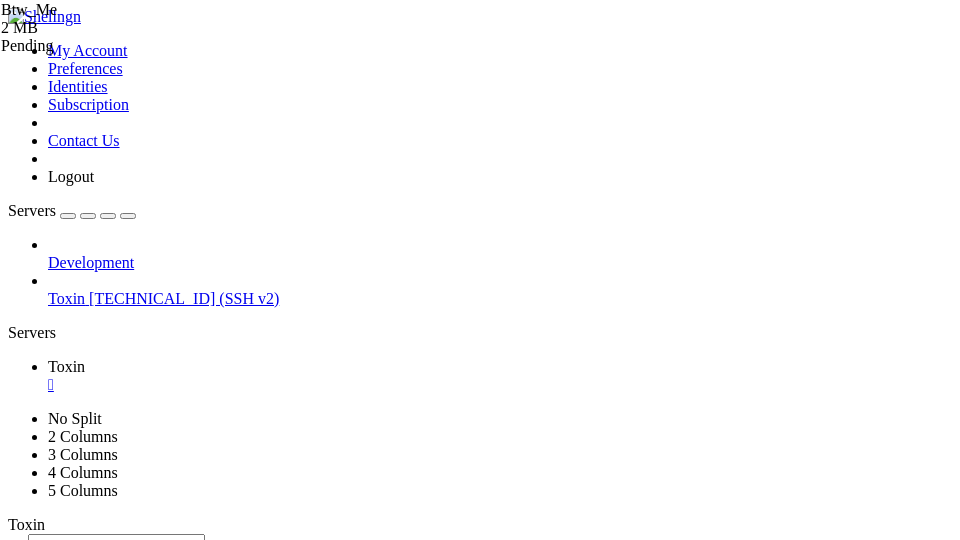 click at bounding box center [56, 979] 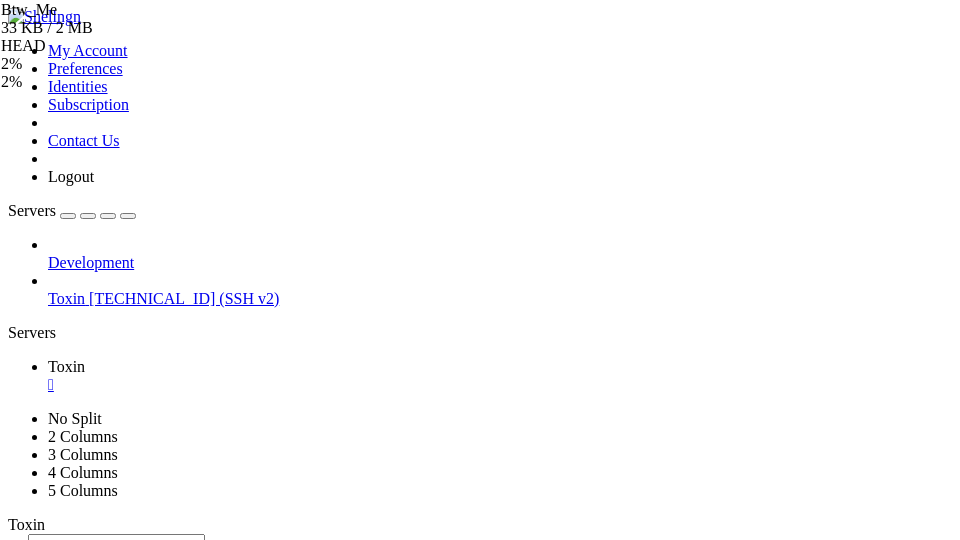 click at bounding box center (36, 979) 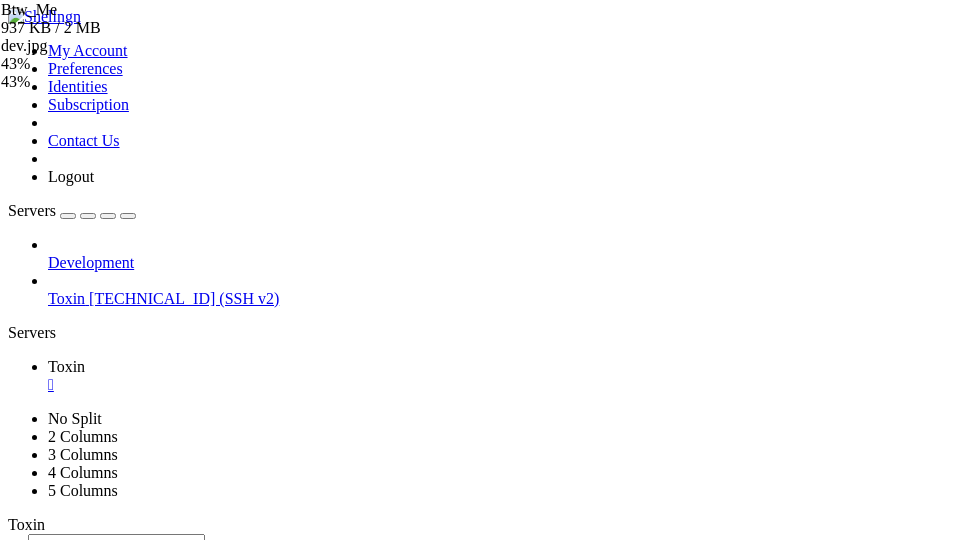 click at bounding box center [16, 979] 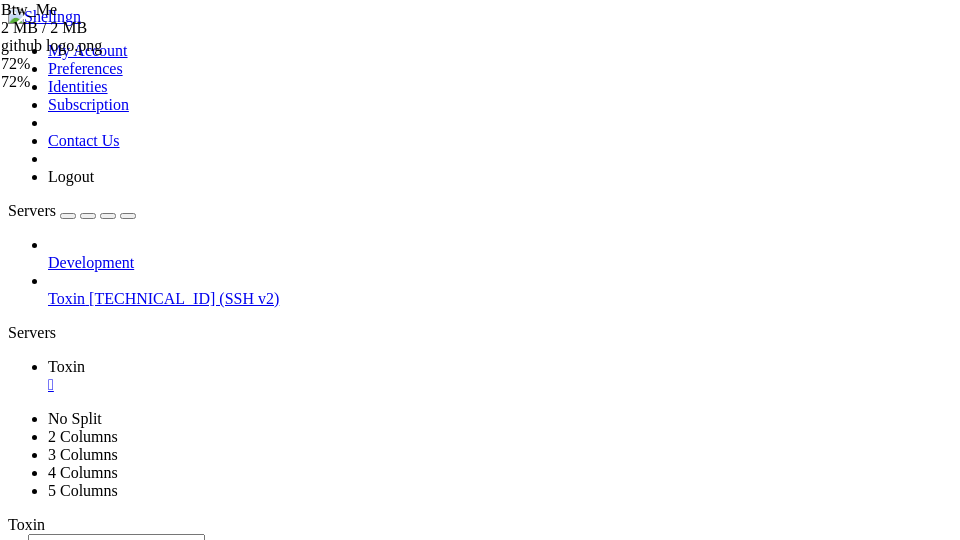 click on "4 KB" at bounding box center [295, 615] 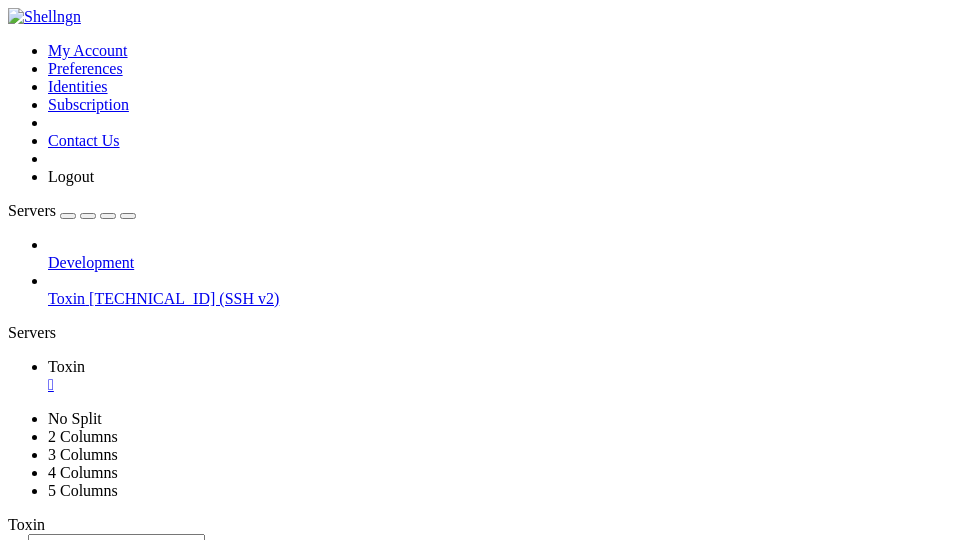 click on "  .." at bounding box center (18, 592) 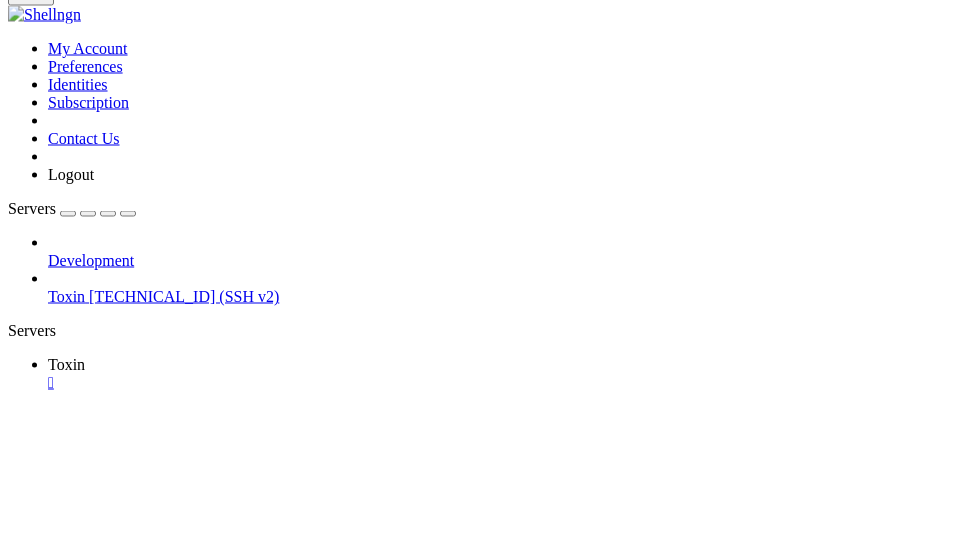 type on "html" 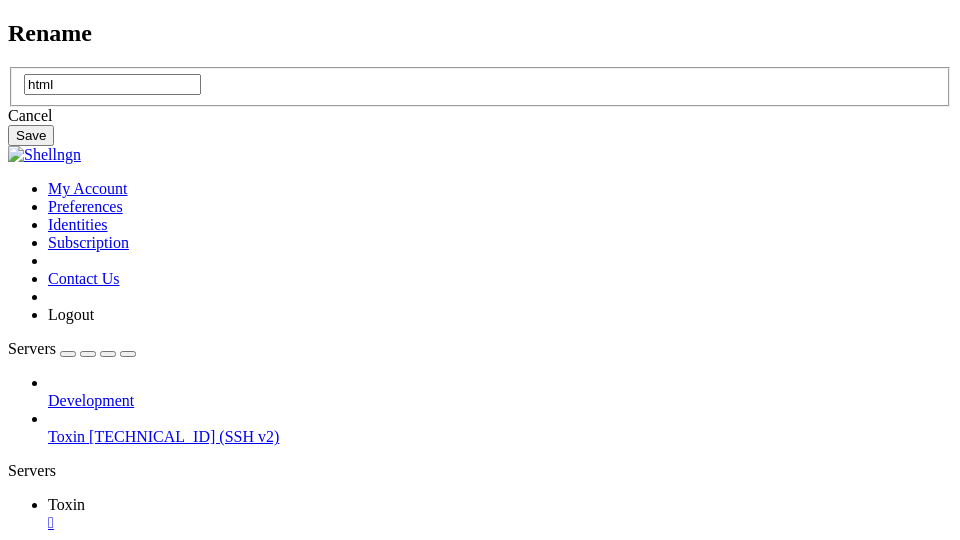 click on "Rename
html
Cancel
Save" at bounding box center [480, 83] 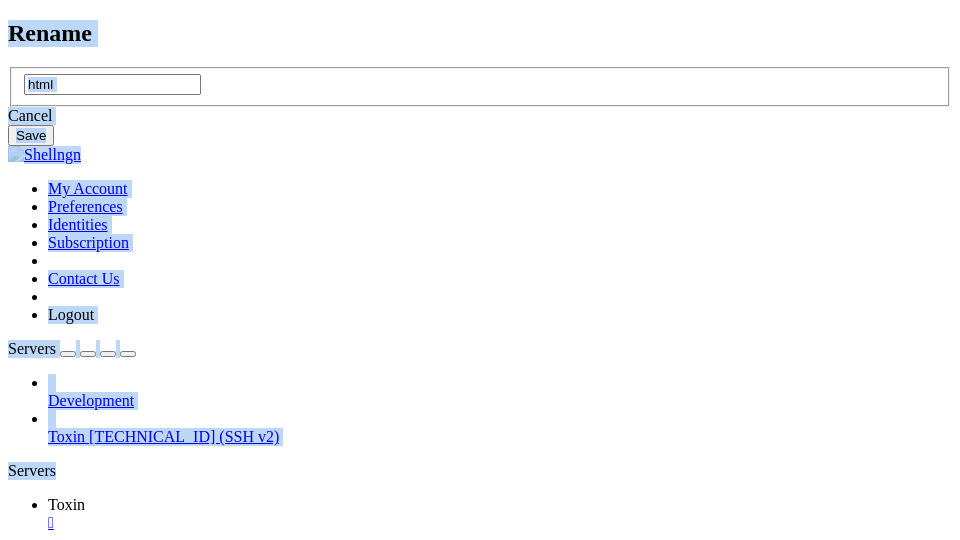 drag, startPoint x: 648, startPoint y: 176, endPoint x: 659, endPoint y: 342, distance: 166.36406 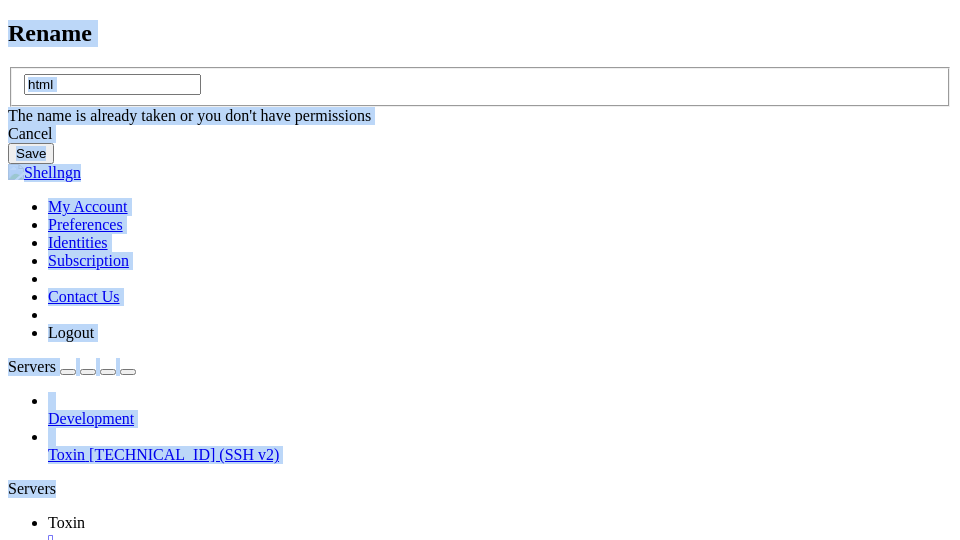 click on "Save" at bounding box center (31, 153) 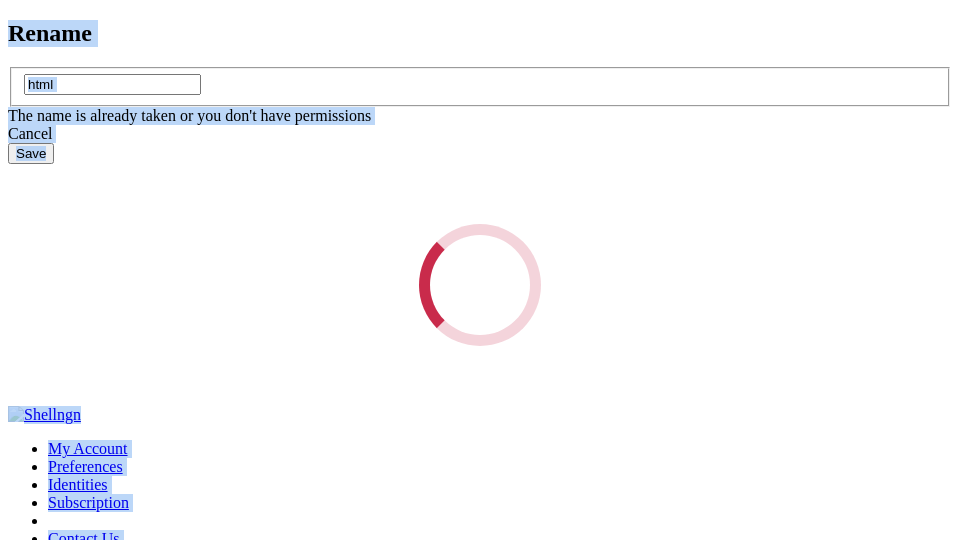 click on "Loading..." at bounding box center (480, 285) 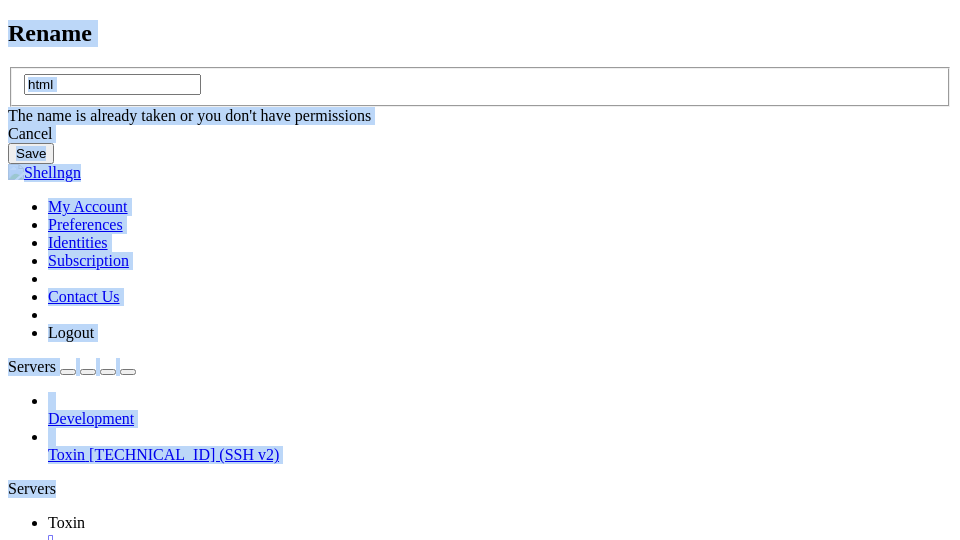click on "Save" at bounding box center (31, 153) 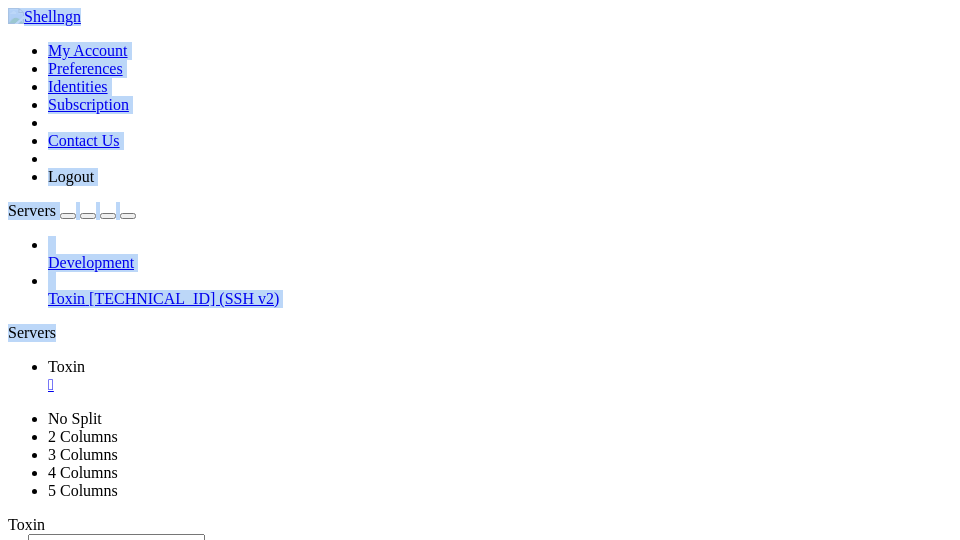 click on "  .." at bounding box center [18, 592] 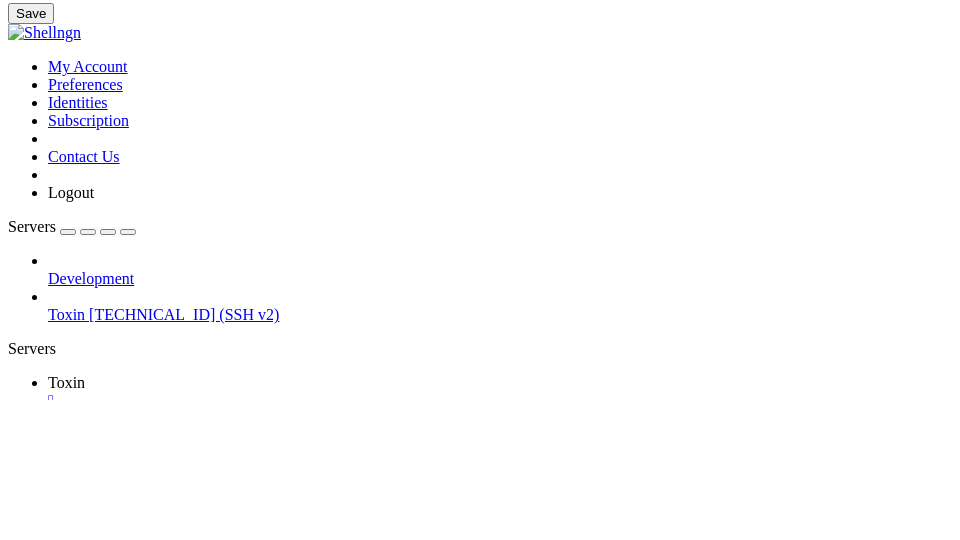type on "html" 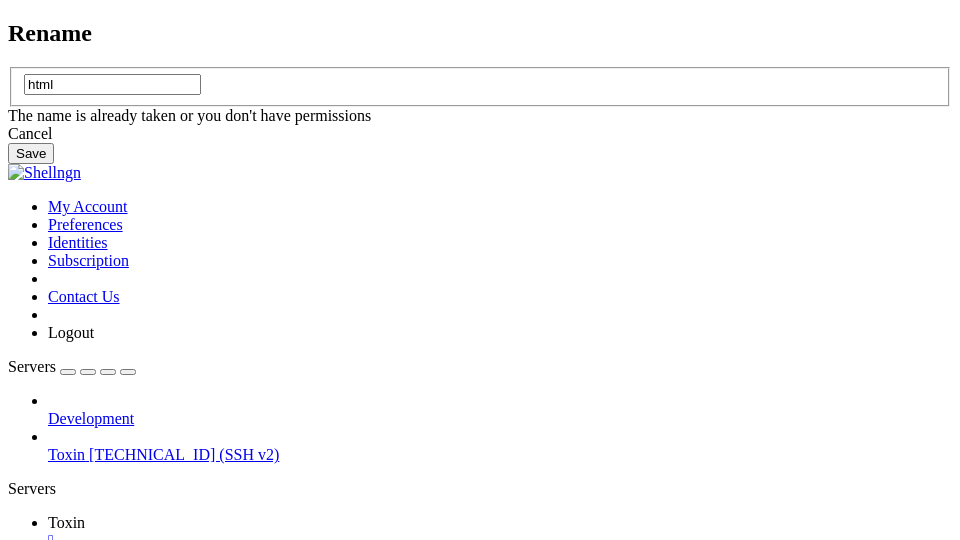 click on "Rename
html
The name is already taken or you don't have permissions
Cancel
Save" at bounding box center (480, 92) 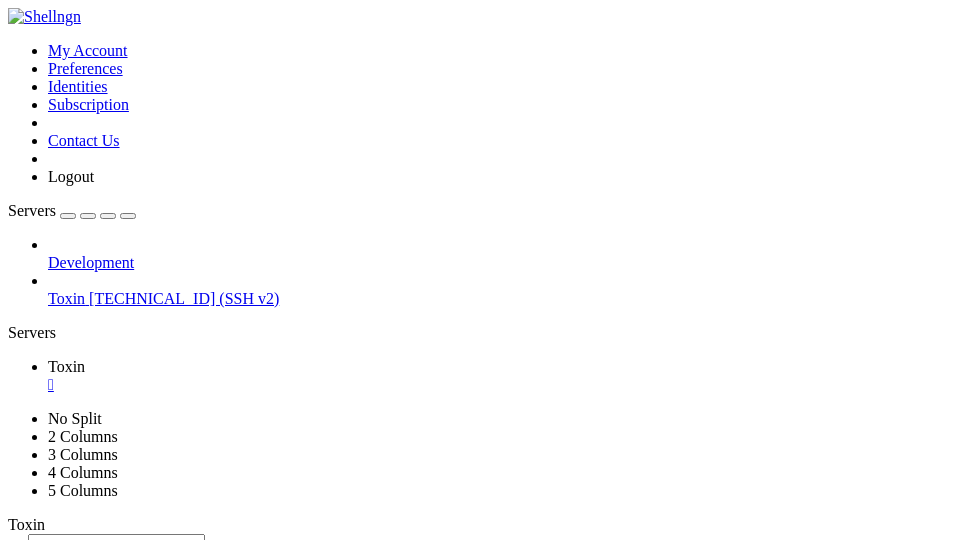 click on "  Btw_Me" at bounding box center [42, 614] 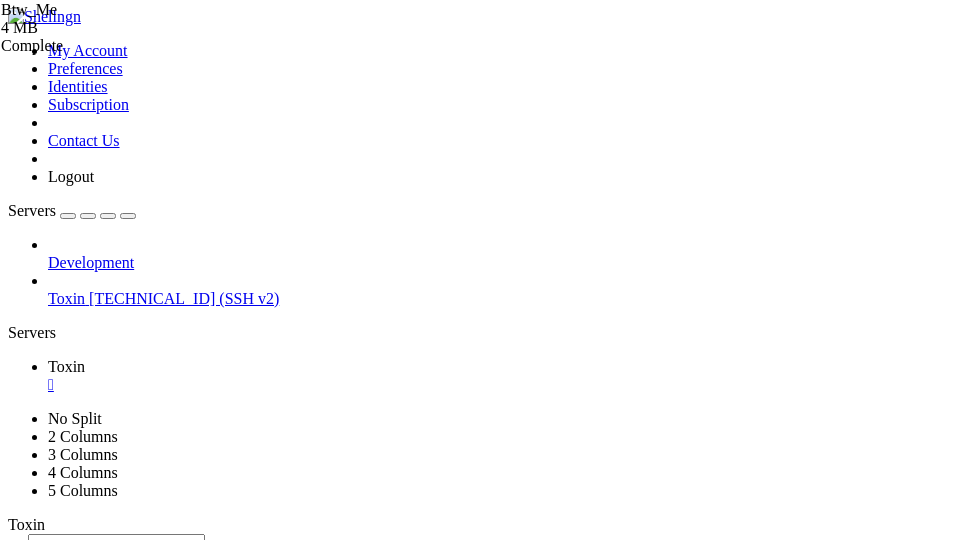 click at bounding box center [1, 9] 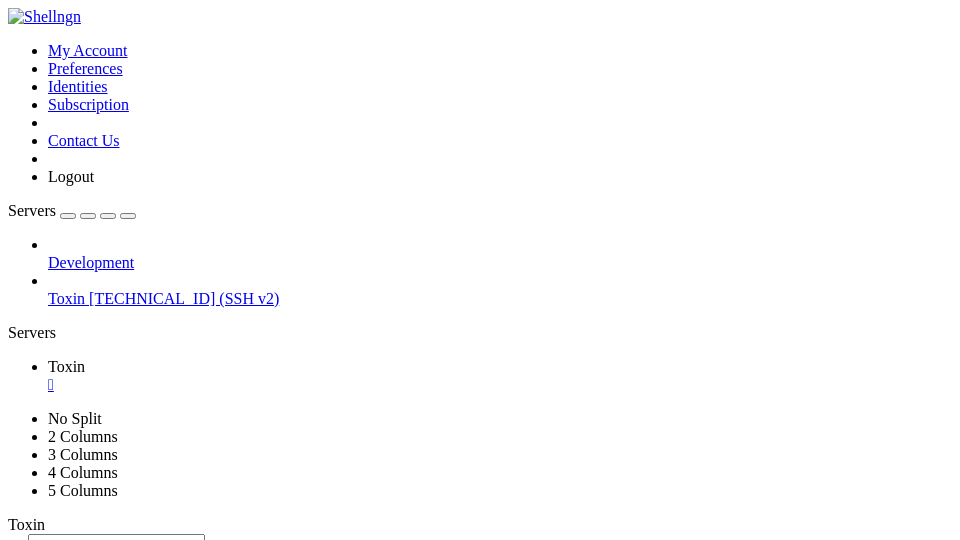 click on "click here" at bounding box center (104, 1027) 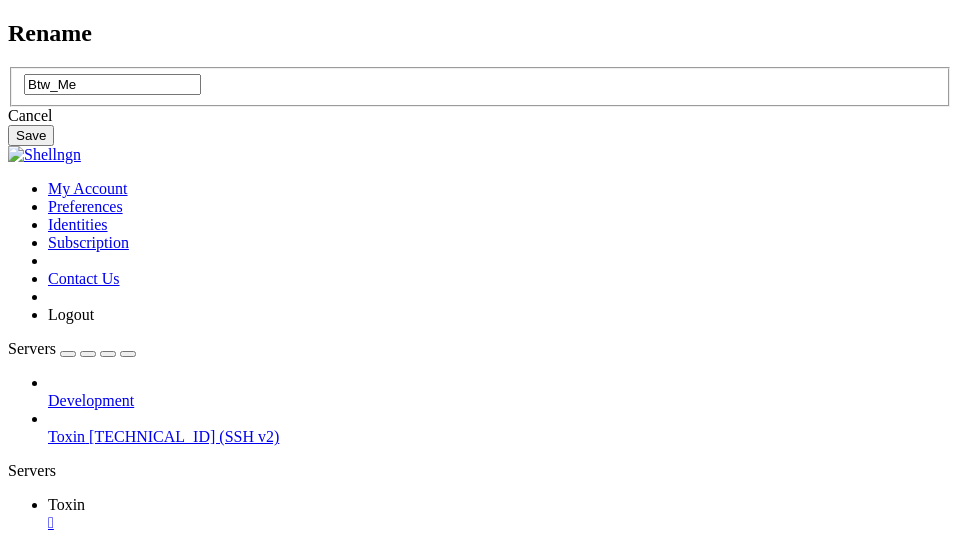 click on "Rename
Btw_Me
Cancel
Save" at bounding box center [480, 83] 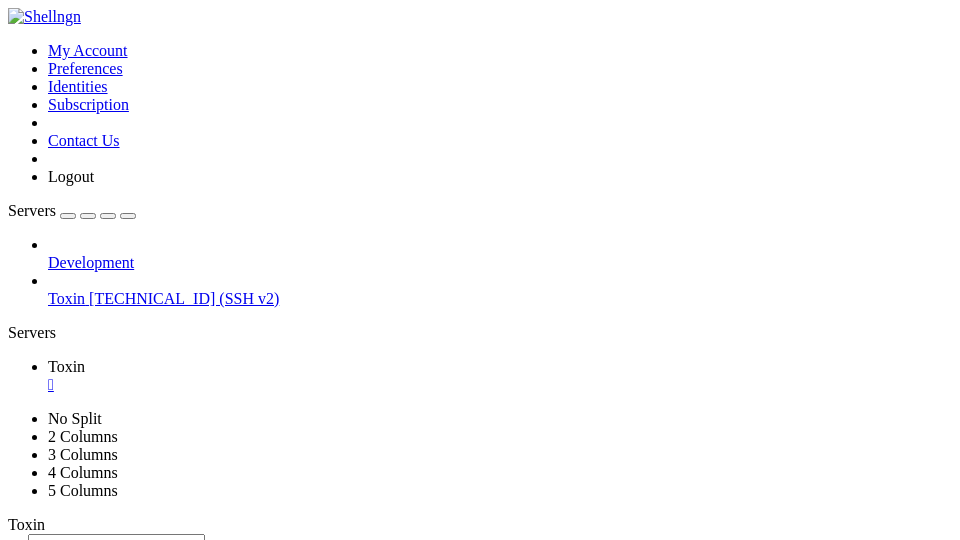 click on "Download" at bounding box center [139, 1183] 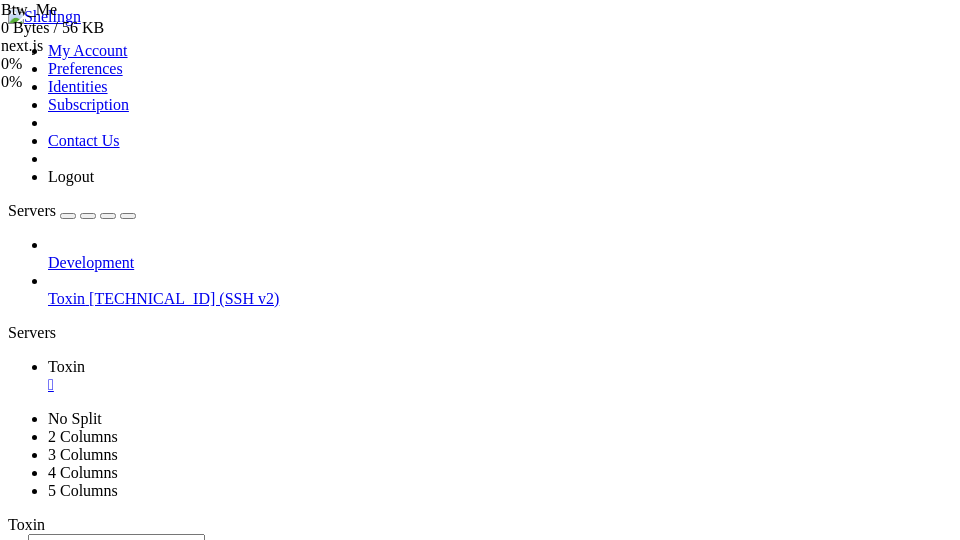 click on "next.js
0%" at bounding box center (101, 55) 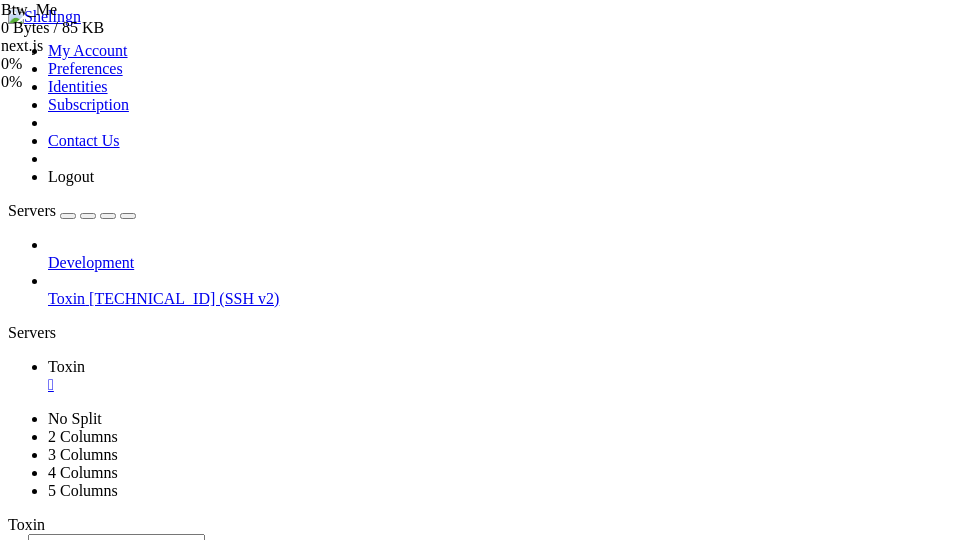 click on "next.js
0%" at bounding box center [101, 55] 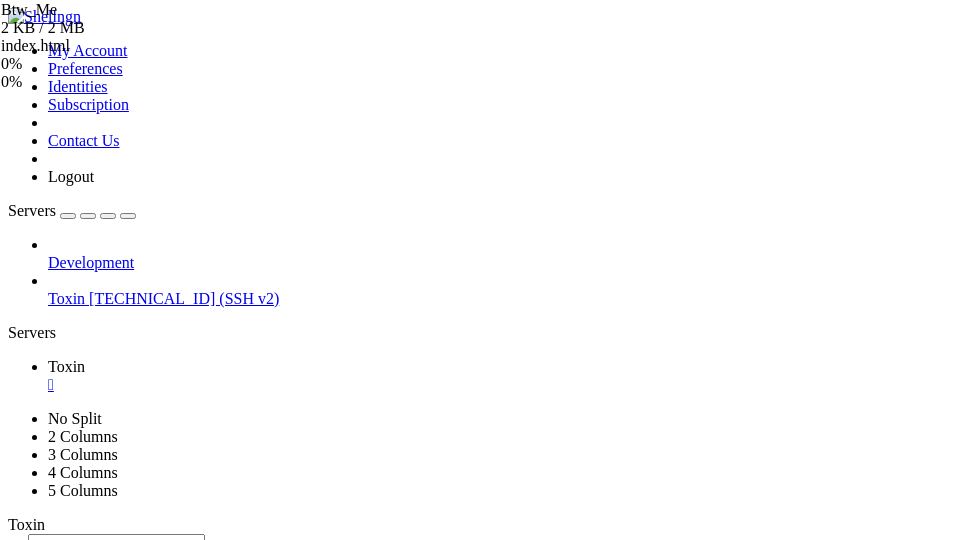 click at bounding box center [1, 9] 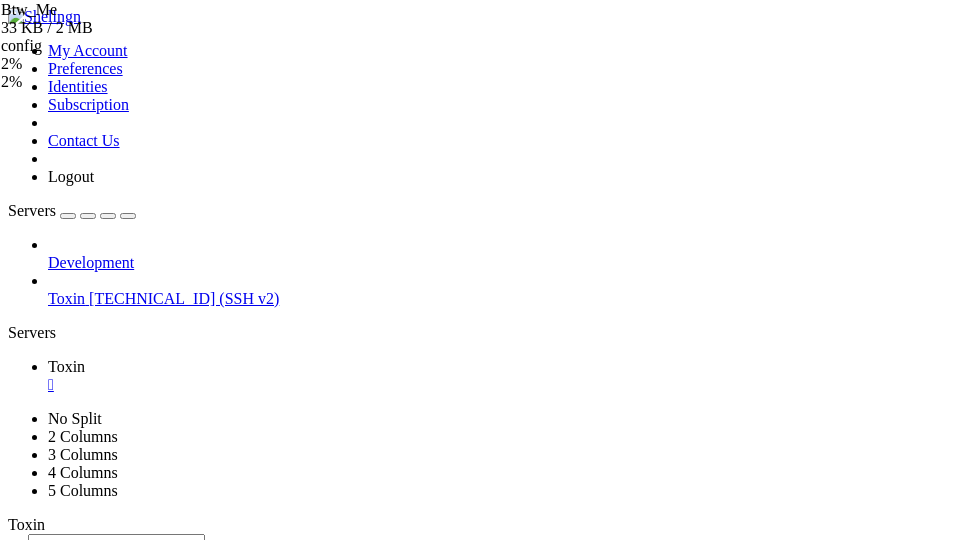 click on "New Folder" at bounding box center (86, 1164) 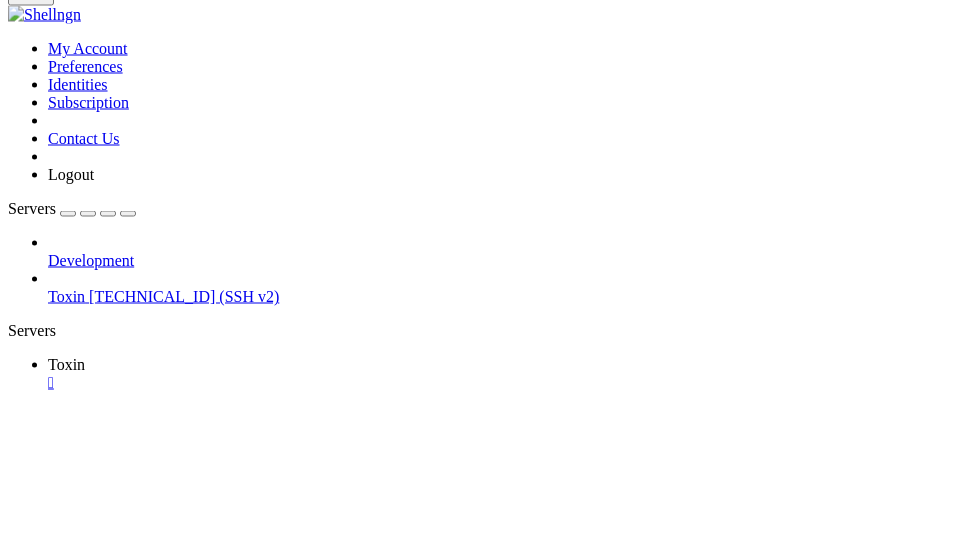 type on "html" 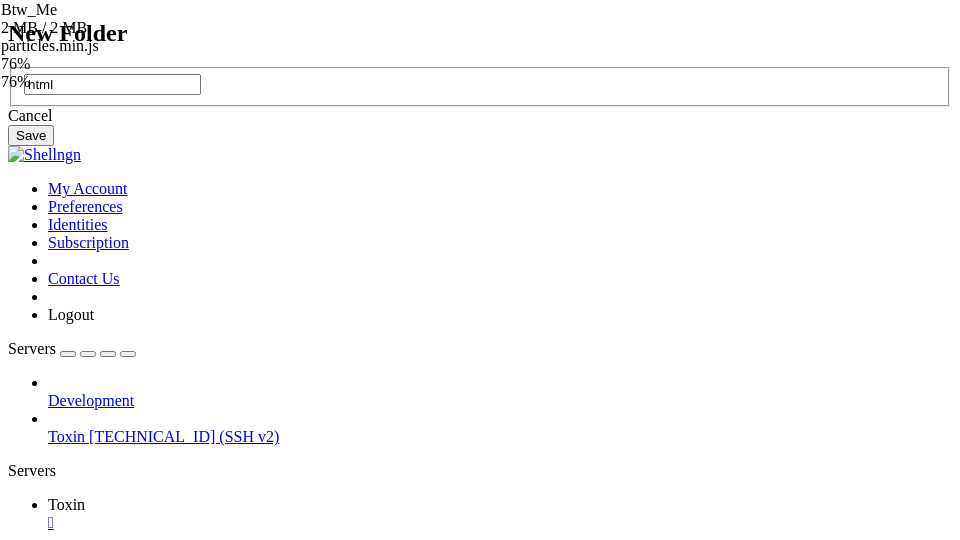 click on "New Folder
html
Cancel
Save" at bounding box center [480, 83] 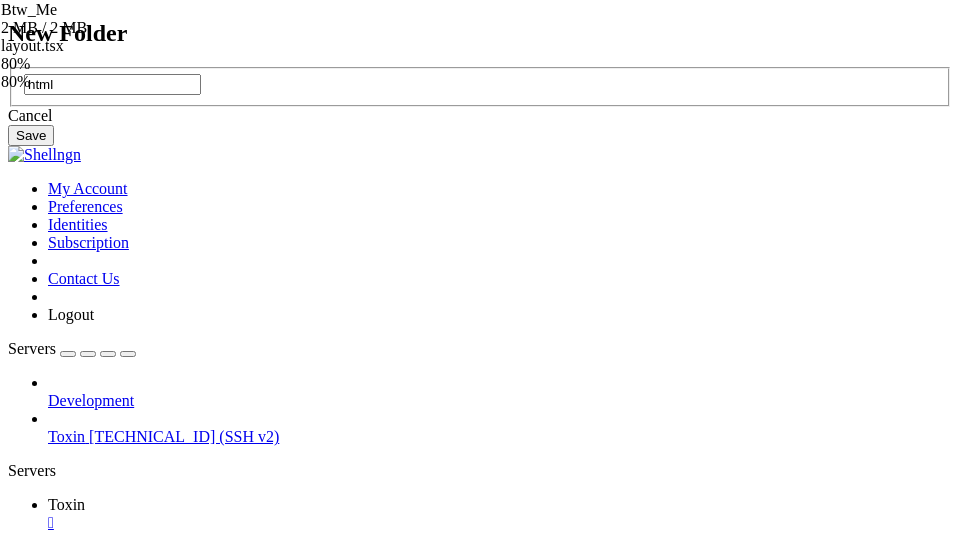 click on "Save" at bounding box center (31, 135) 